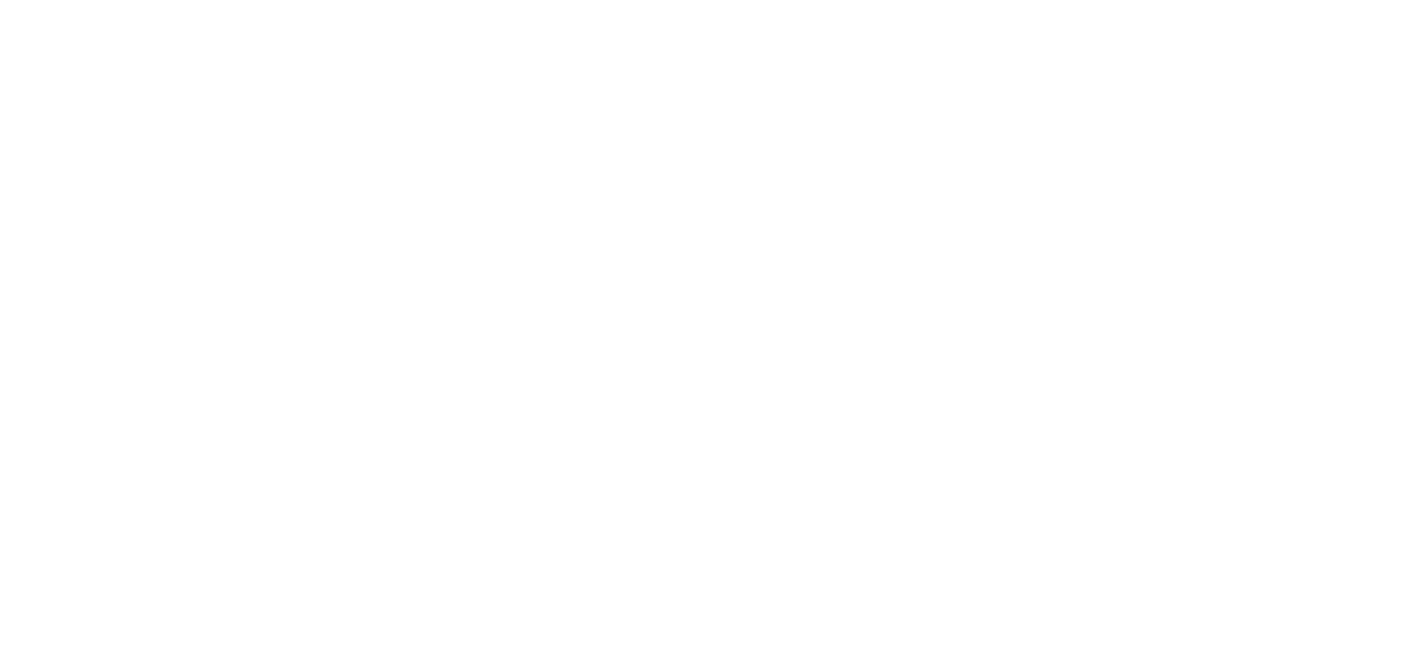 scroll, scrollTop: 0, scrollLeft: 0, axis: both 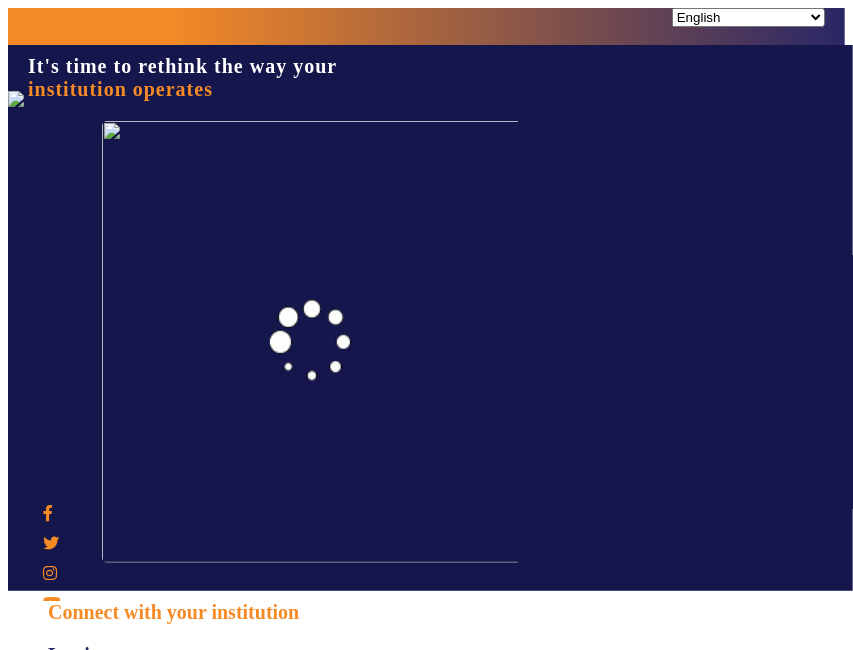 click at bounding box center [136, 721] 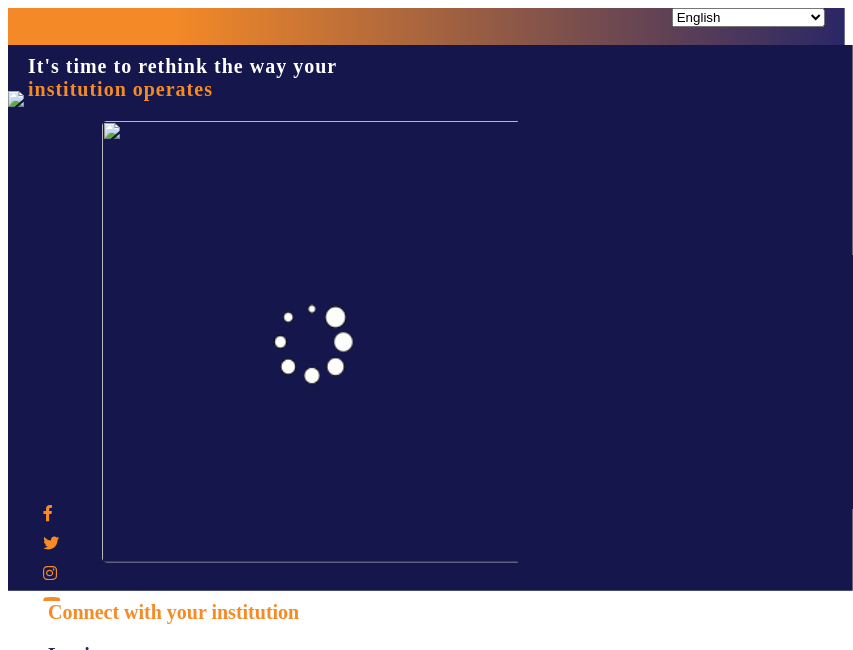 type on "1008790000" 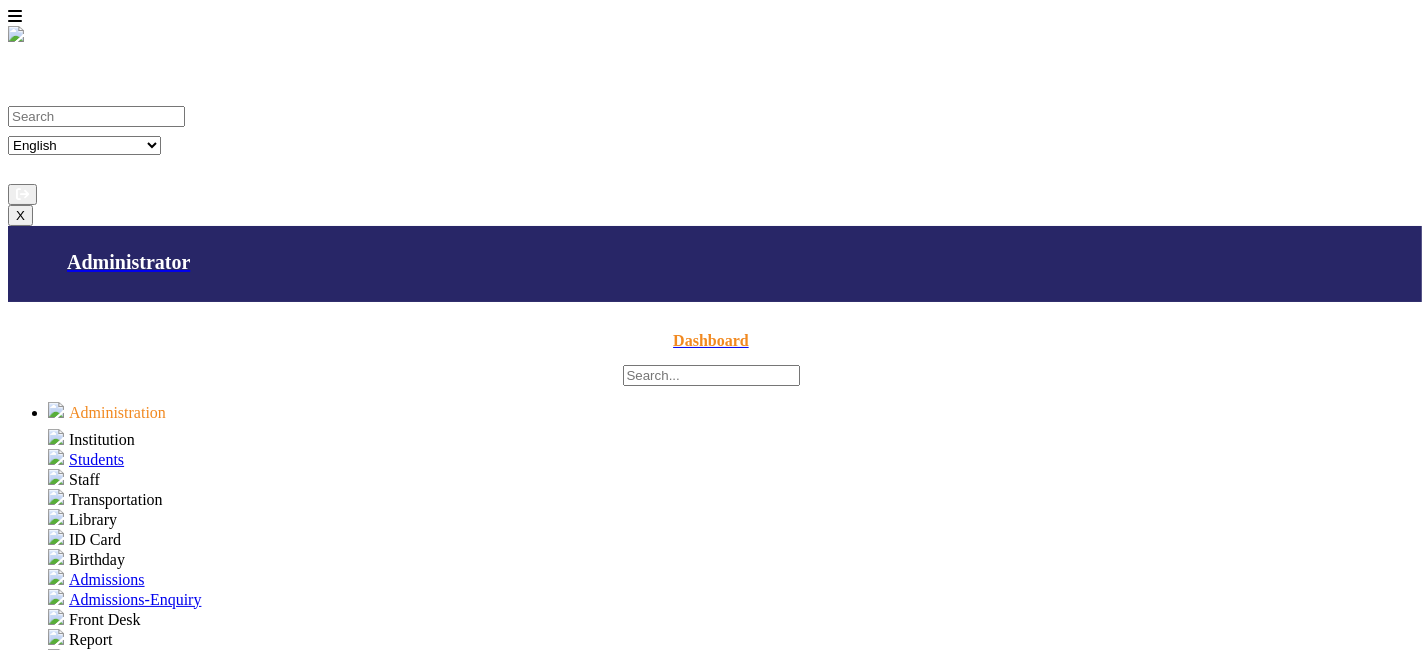 scroll, scrollTop: 602, scrollLeft: 0, axis: vertical 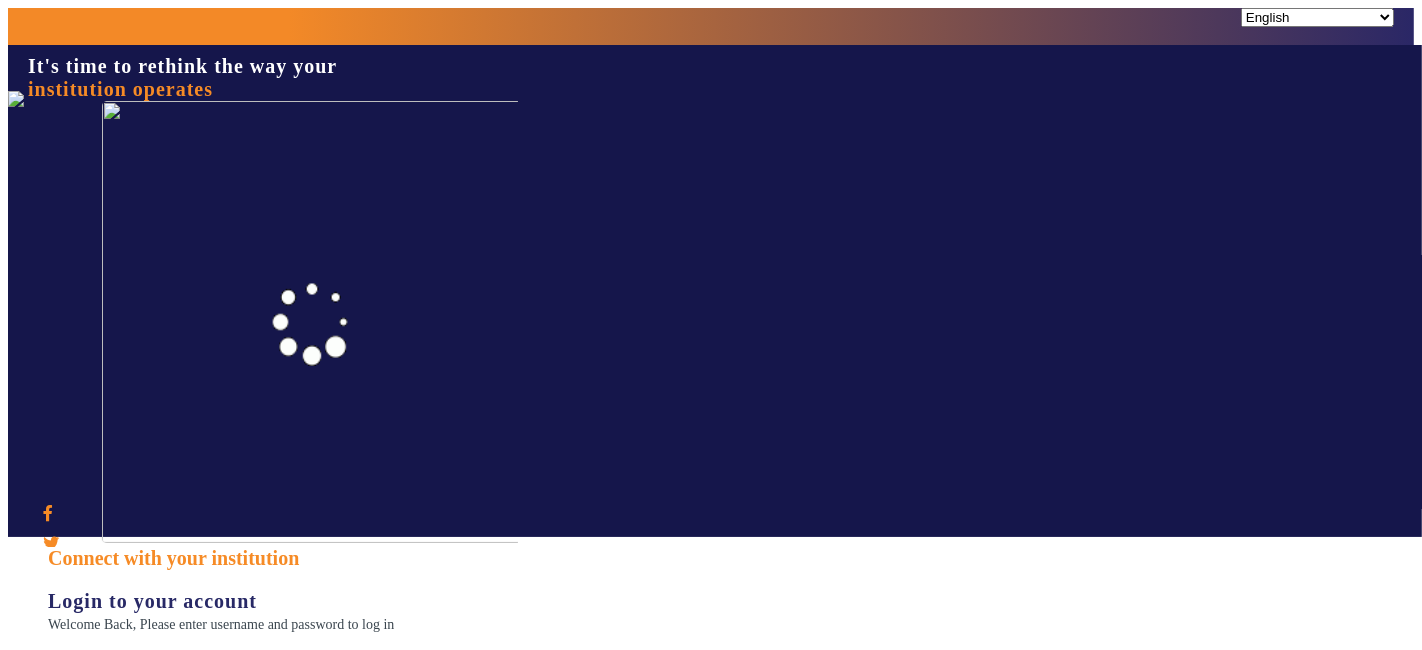 click at bounding box center [136, 667] 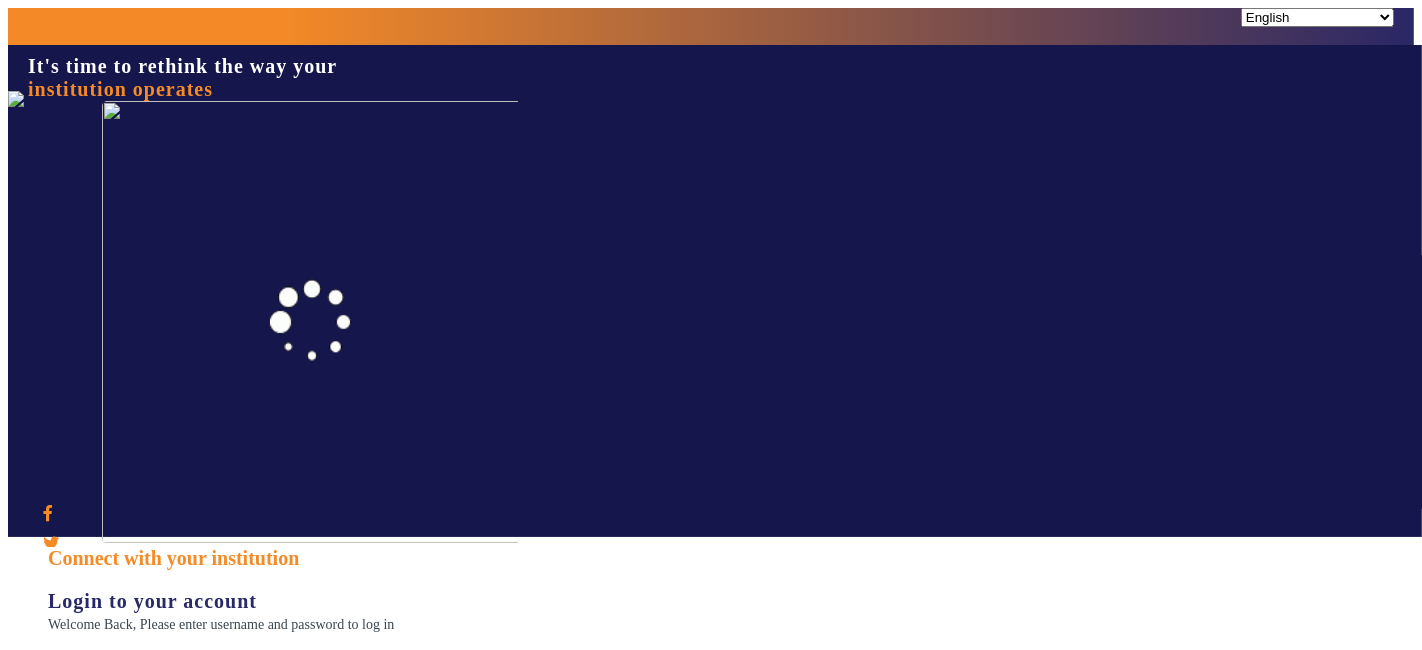 type on "1008790000" 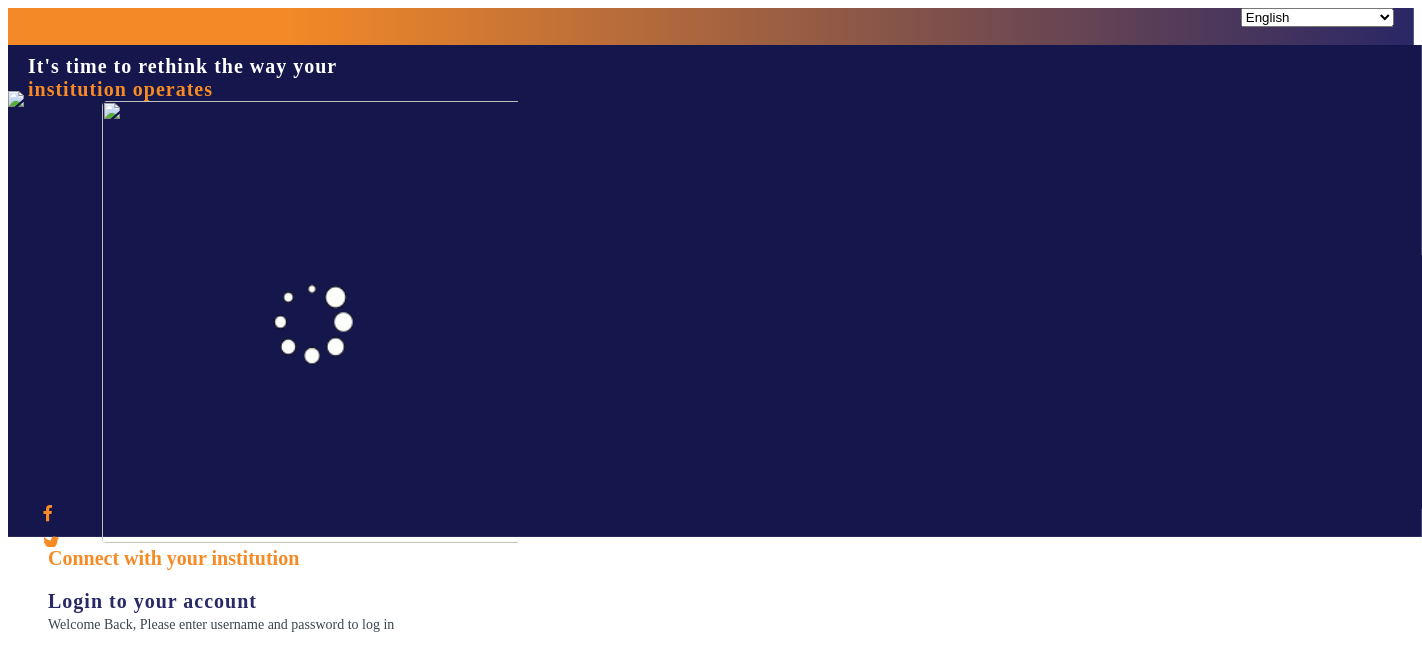 click on "Sign In" at bounding box center (119, 810) 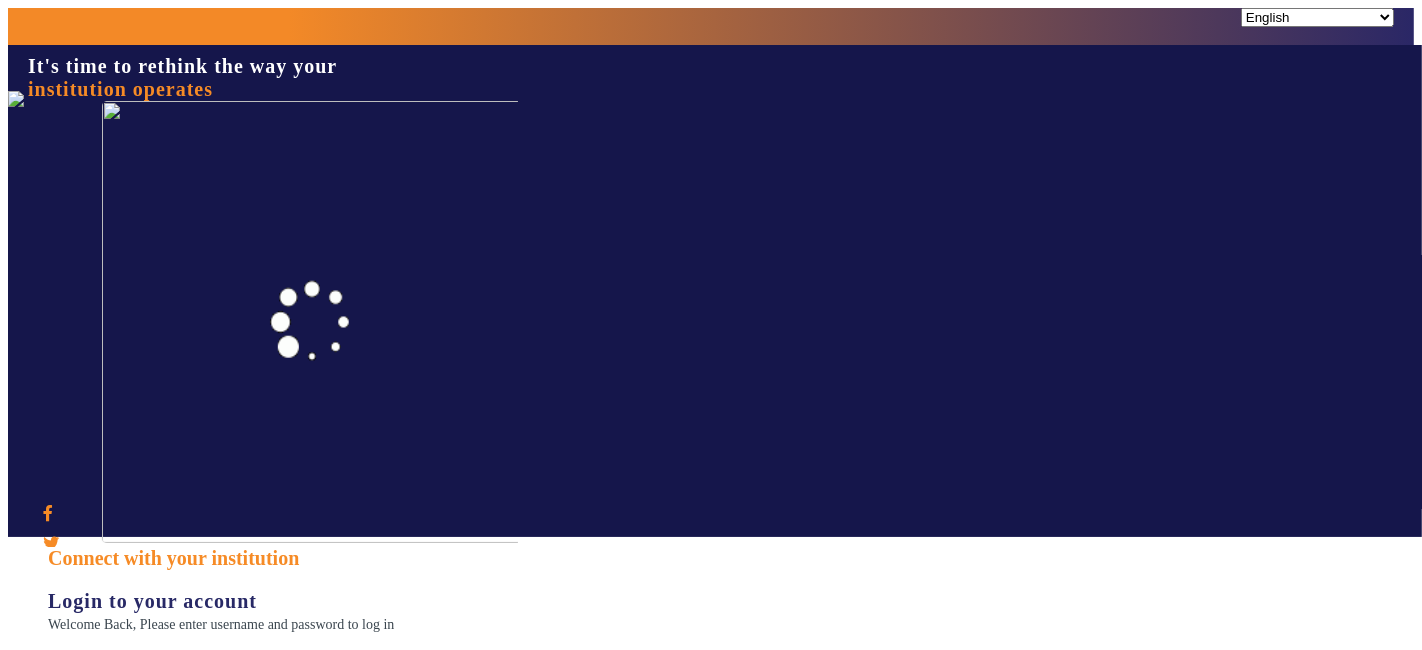 drag, startPoint x: 908, startPoint y: 201, endPoint x: 961, endPoint y: 312, distance: 123.00407 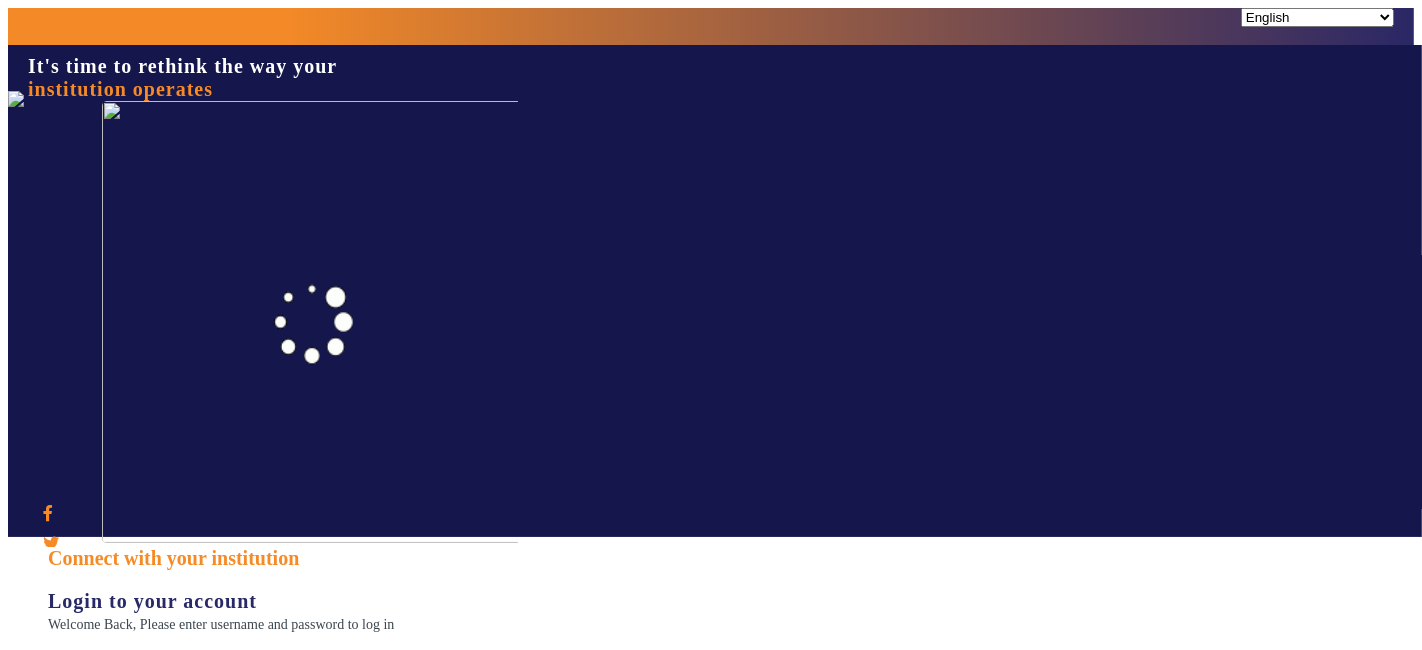 click on "I agree to the   Terms and Conditions  Forgot Password?  Sign In" at bounding box center [719, 732] 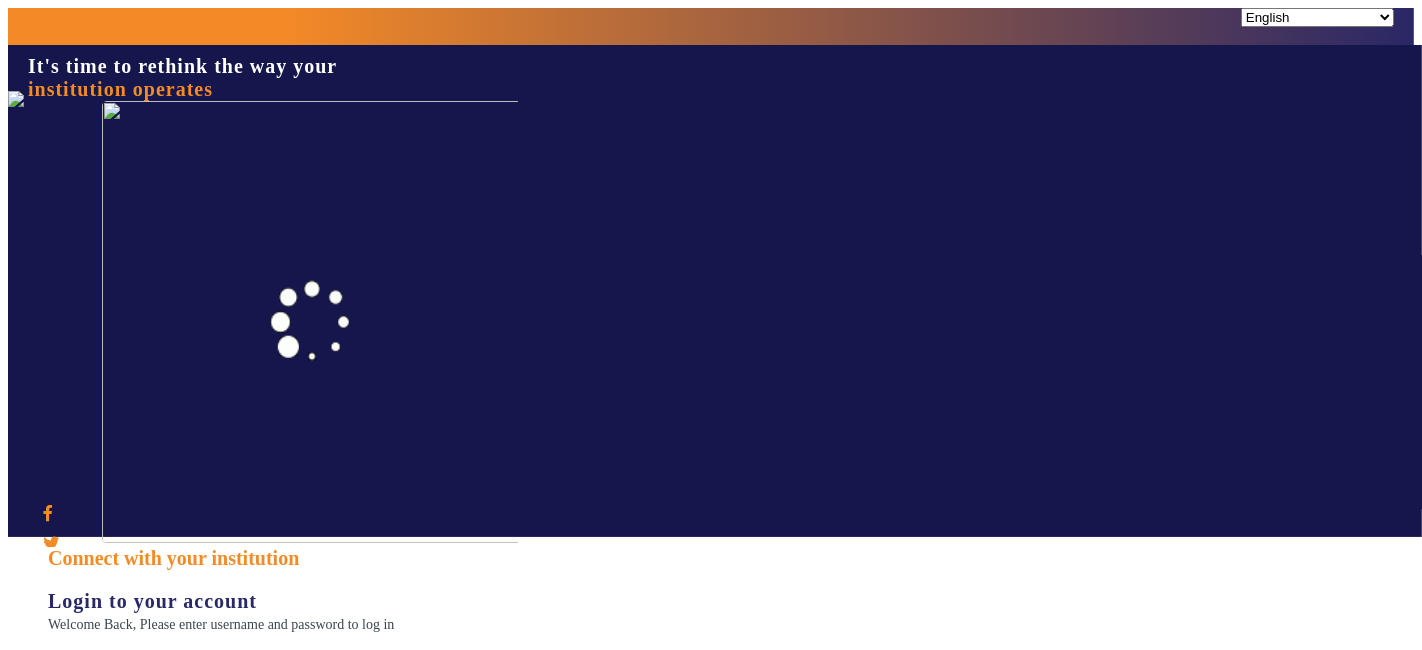 type on "1008790000" 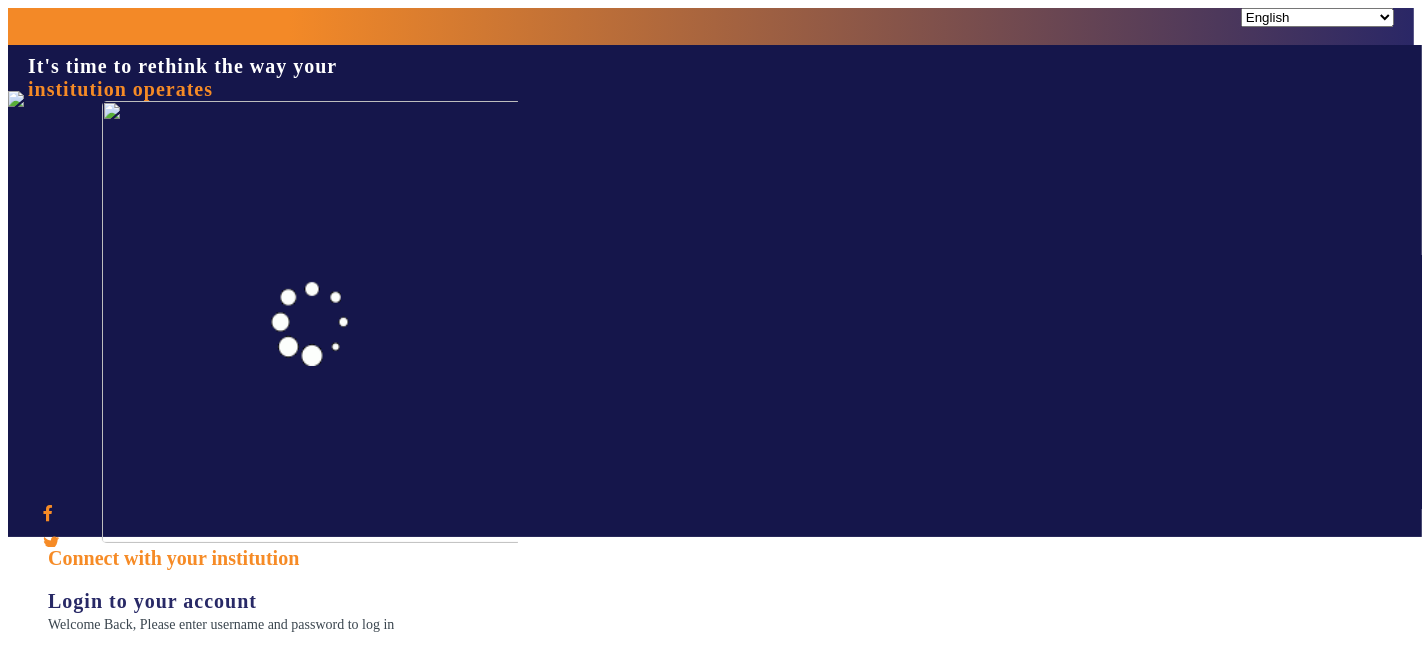 click on "Sign In" at bounding box center (119, 810) 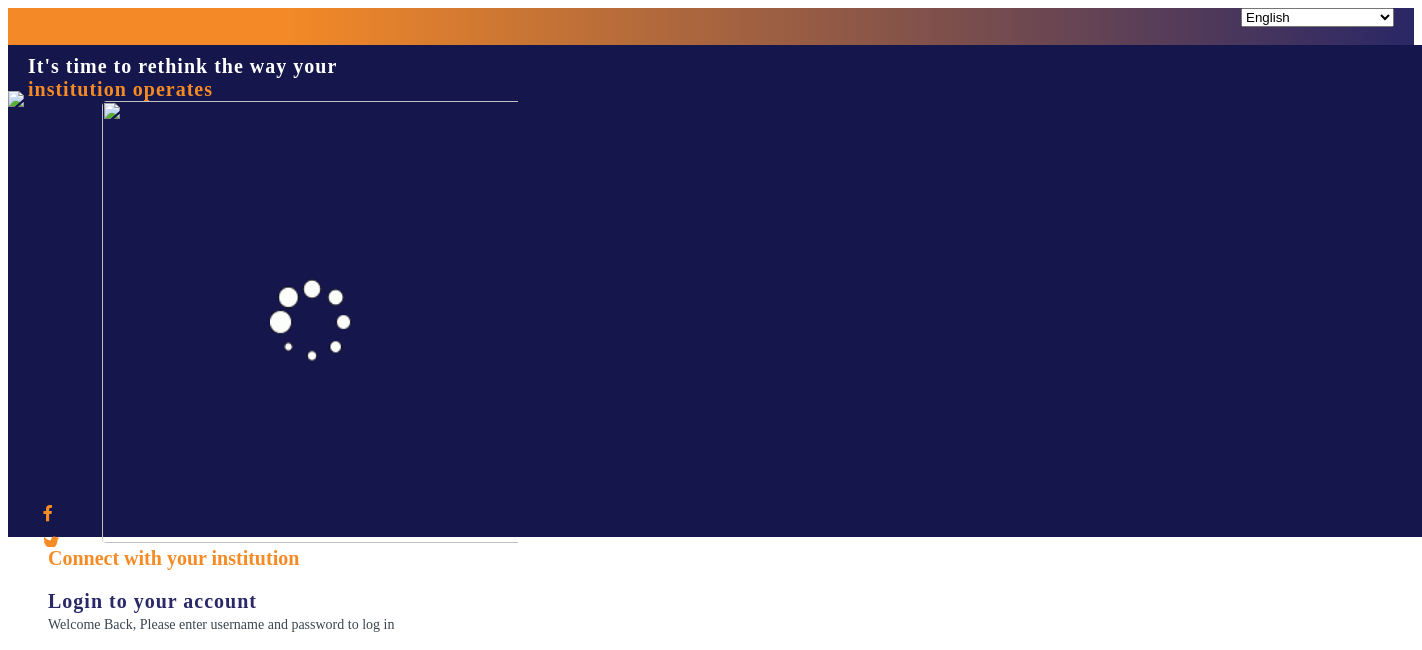 scroll, scrollTop: 0, scrollLeft: 0, axis: both 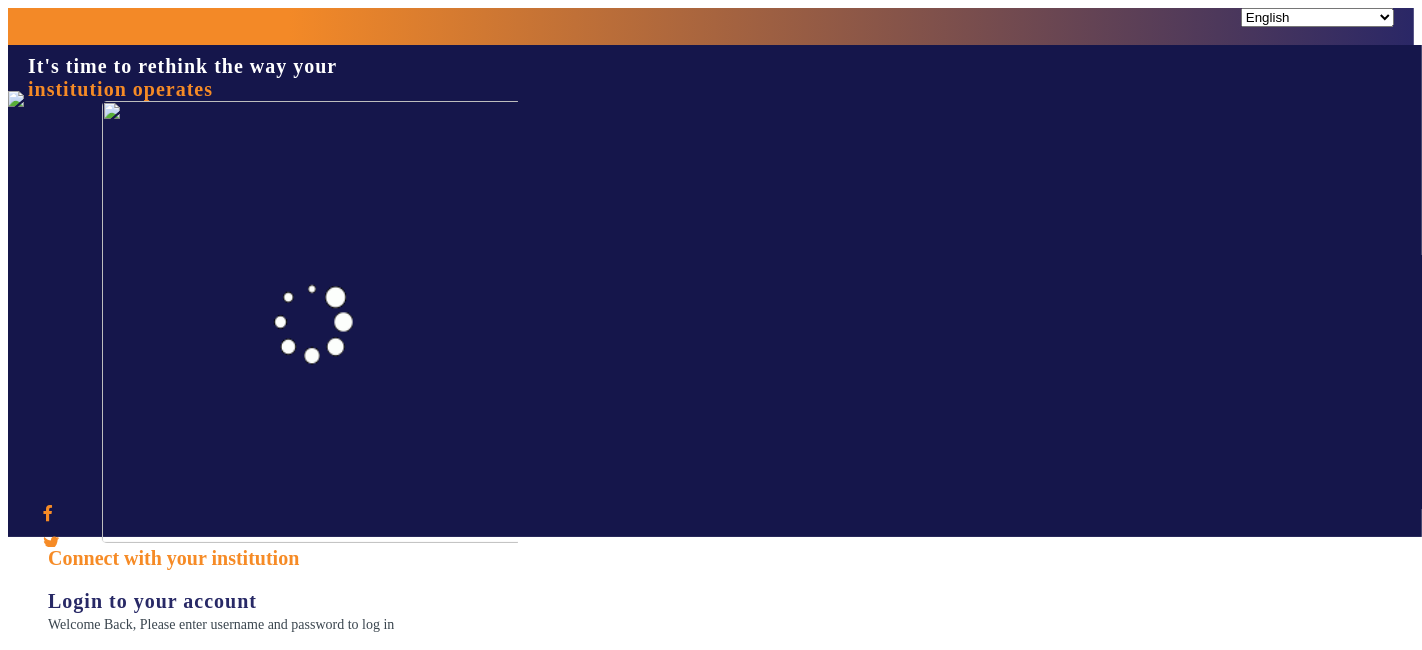 drag, startPoint x: 784, startPoint y: 181, endPoint x: 920, endPoint y: 312, distance: 188.83061 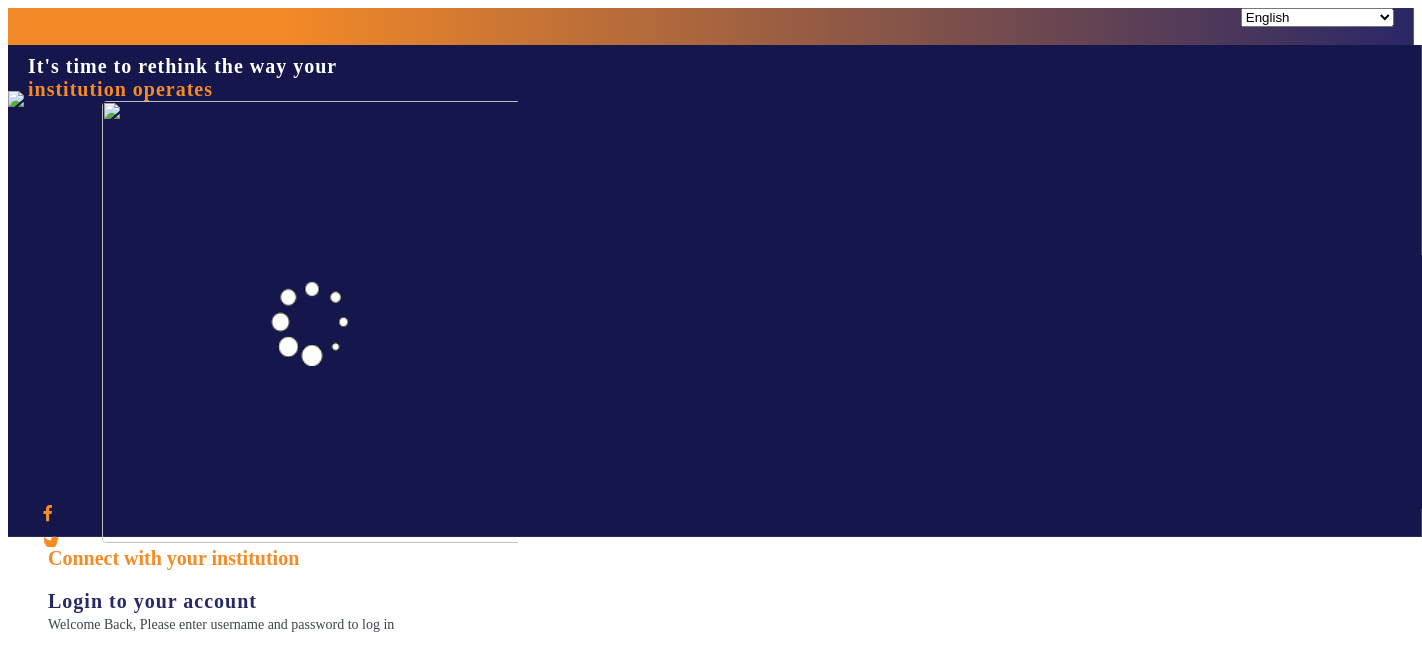 click on "I agree to the   Terms and Conditions  Forgot Password?  Sign In" at bounding box center [719, 732] 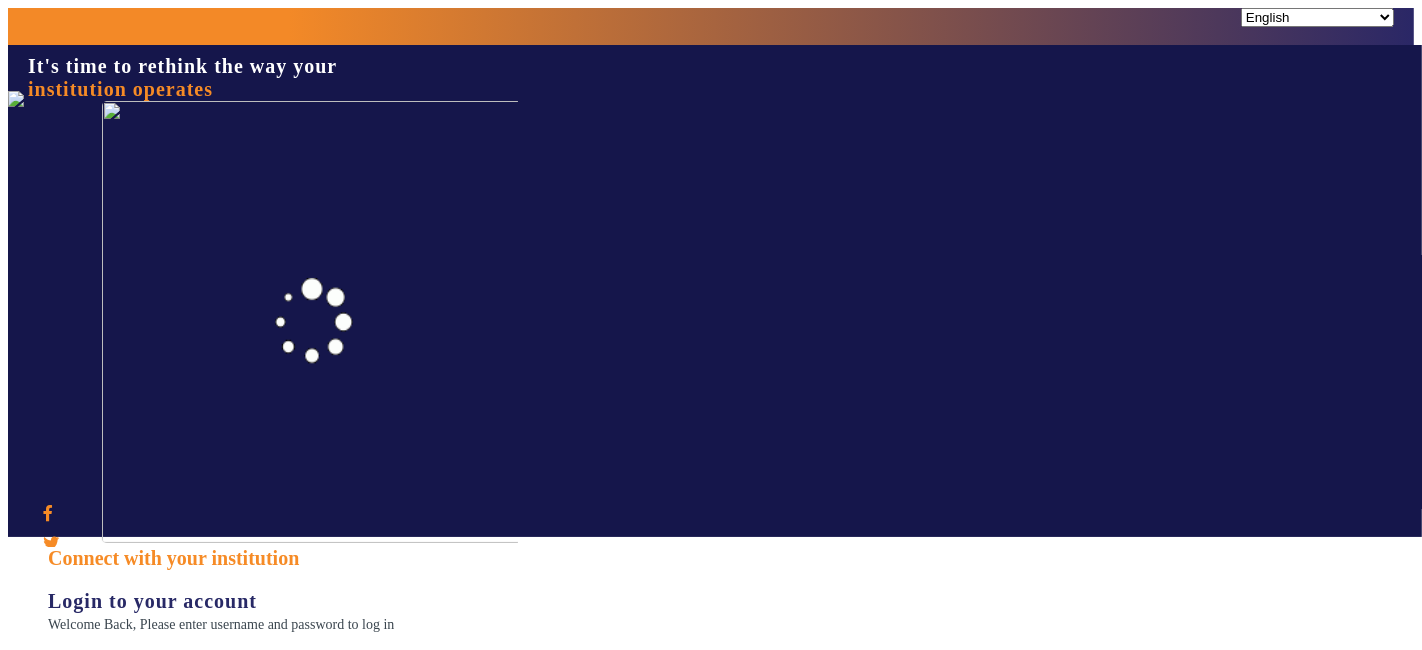 type on "1008790000" 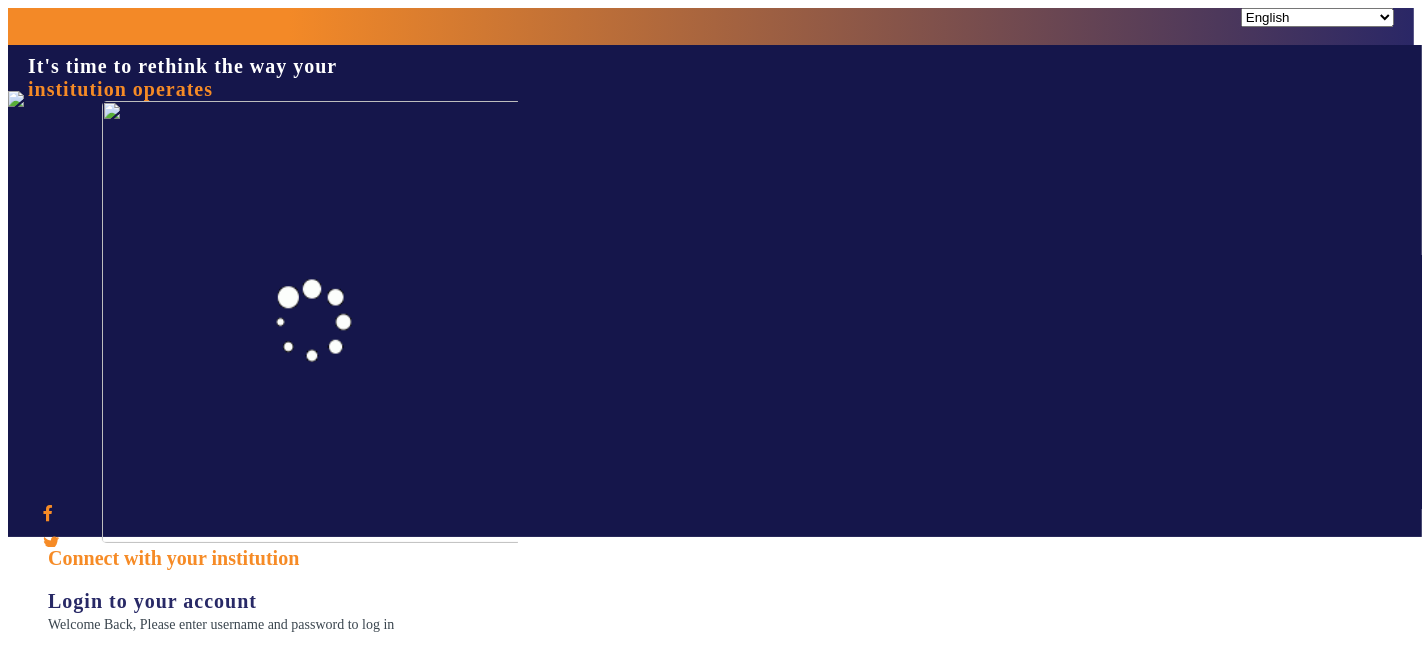 click on "Sign In" at bounding box center (119, 810) 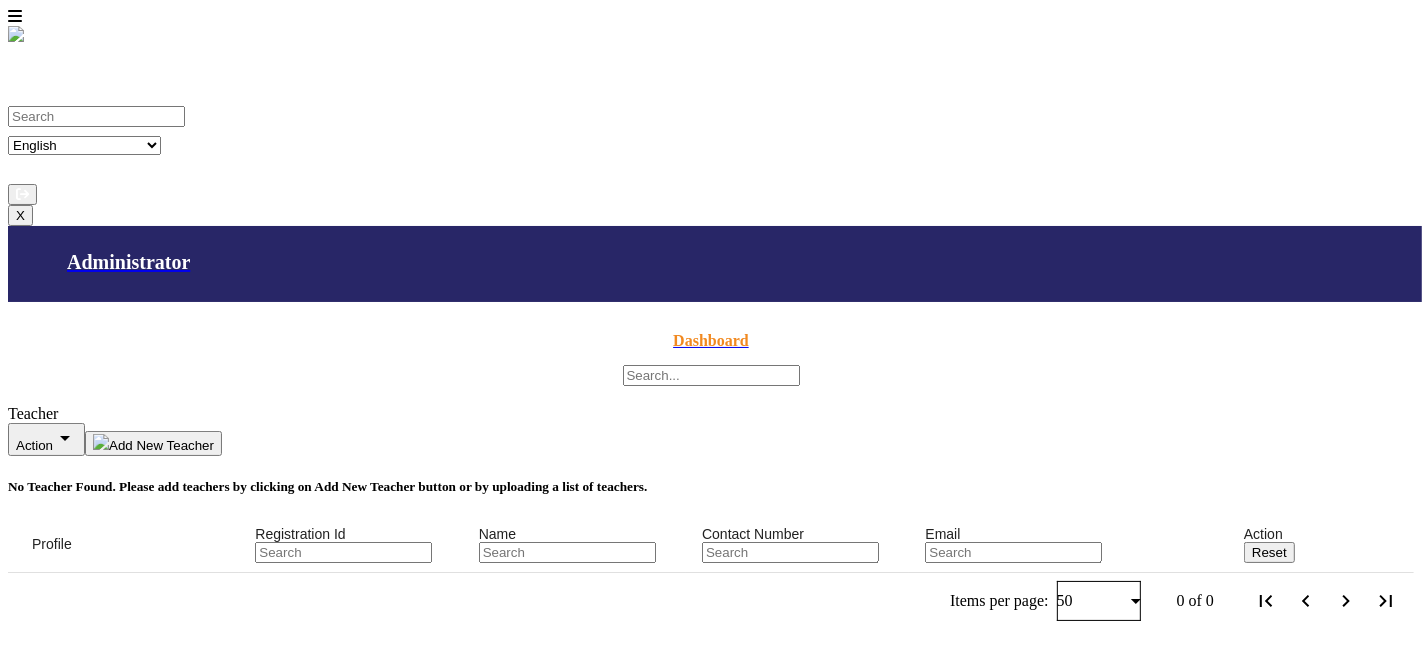 click on "X Administrator Dashboard  Teacher   Action  arrow_drop_down Add New Teacher No Teacher Found. Please add teachers by clicking on Add New Teacher button or by uploading a list of teachers.  Profile  Registration Id  Name  Contact Number  Email Action Reset  Items per page:  50  0 of 0" at bounding box center [711, 460] 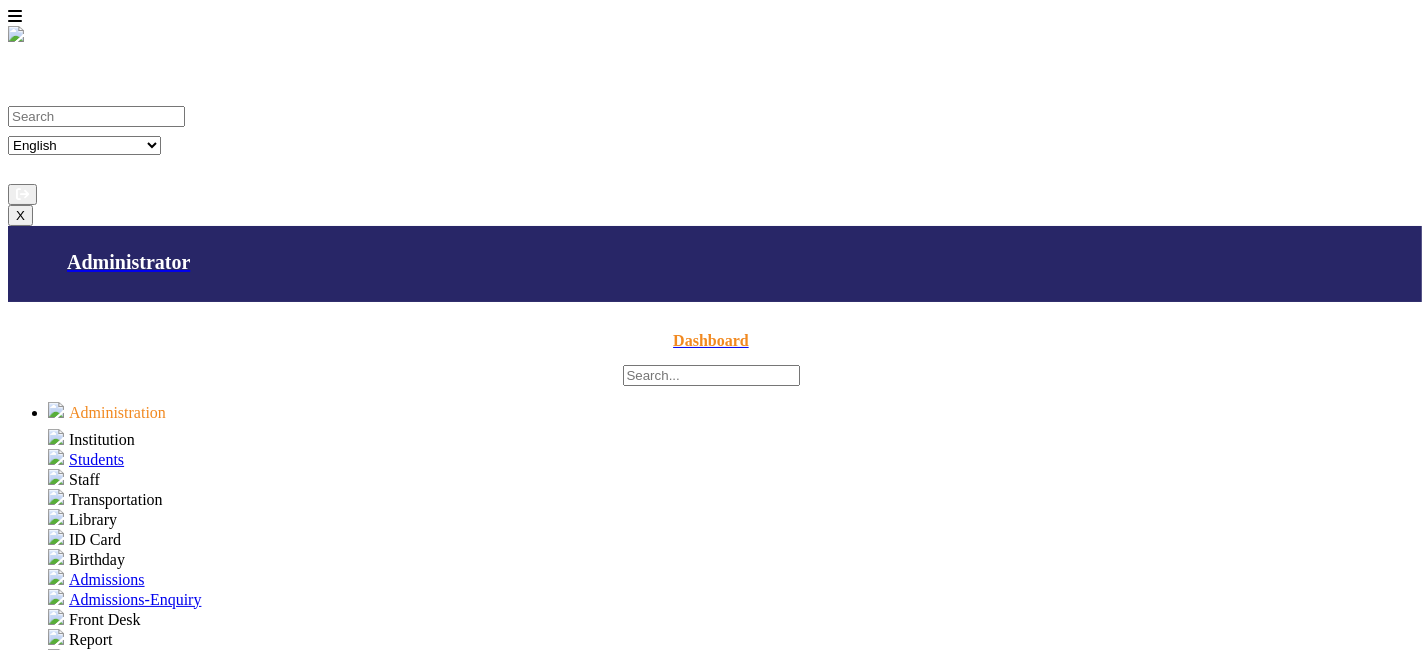 scroll, scrollTop: 0, scrollLeft: 0, axis: both 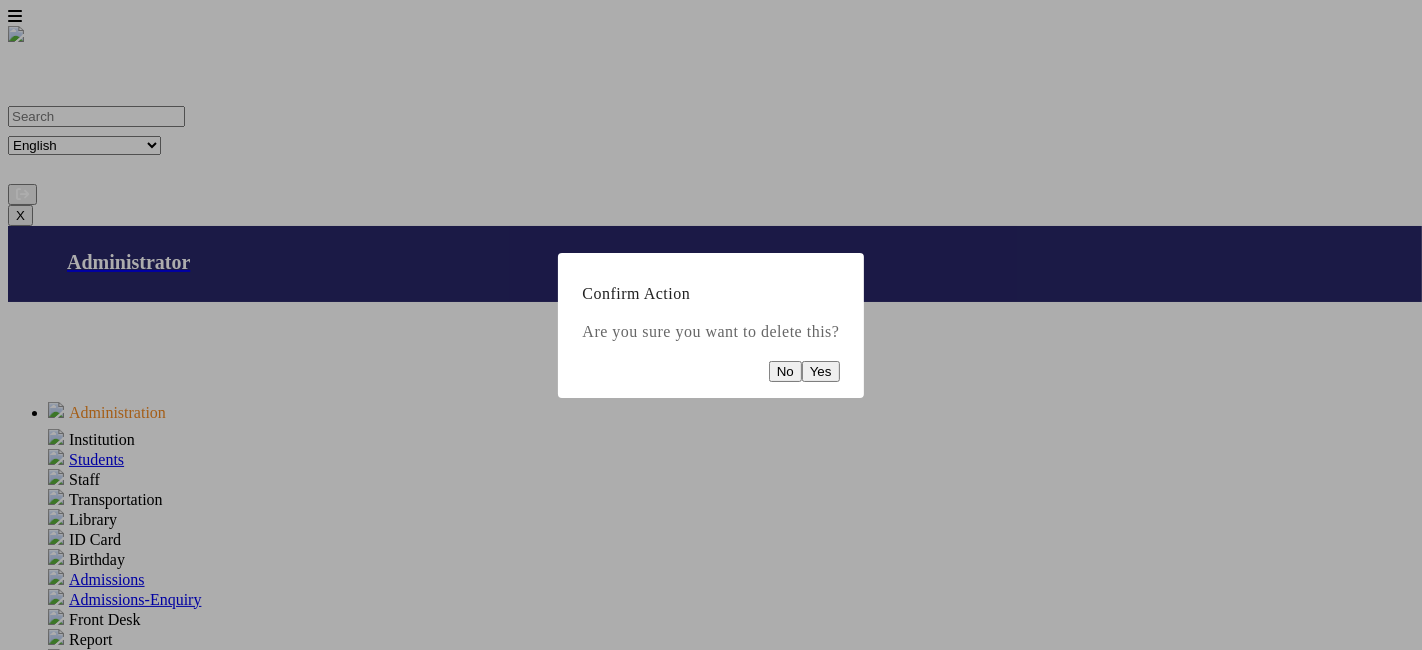 click on "Yes" at bounding box center [821, 371] 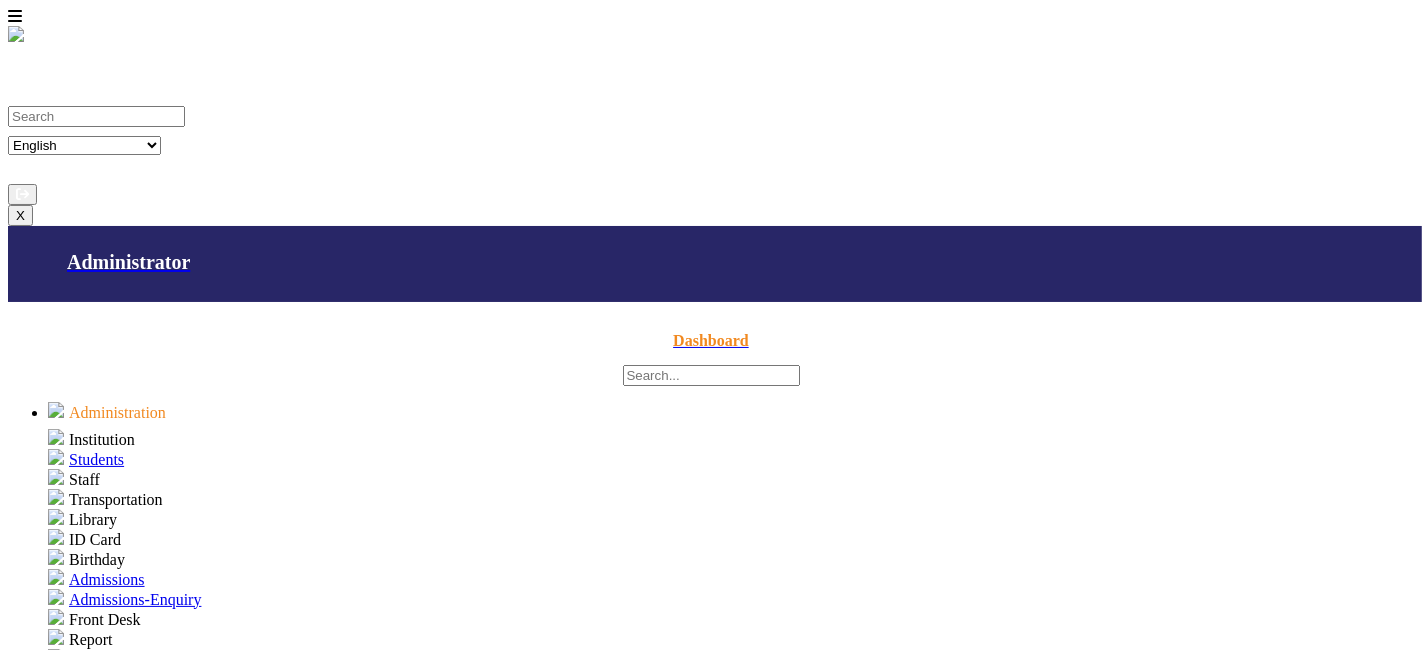 scroll, scrollTop: 667, scrollLeft: 0, axis: vertical 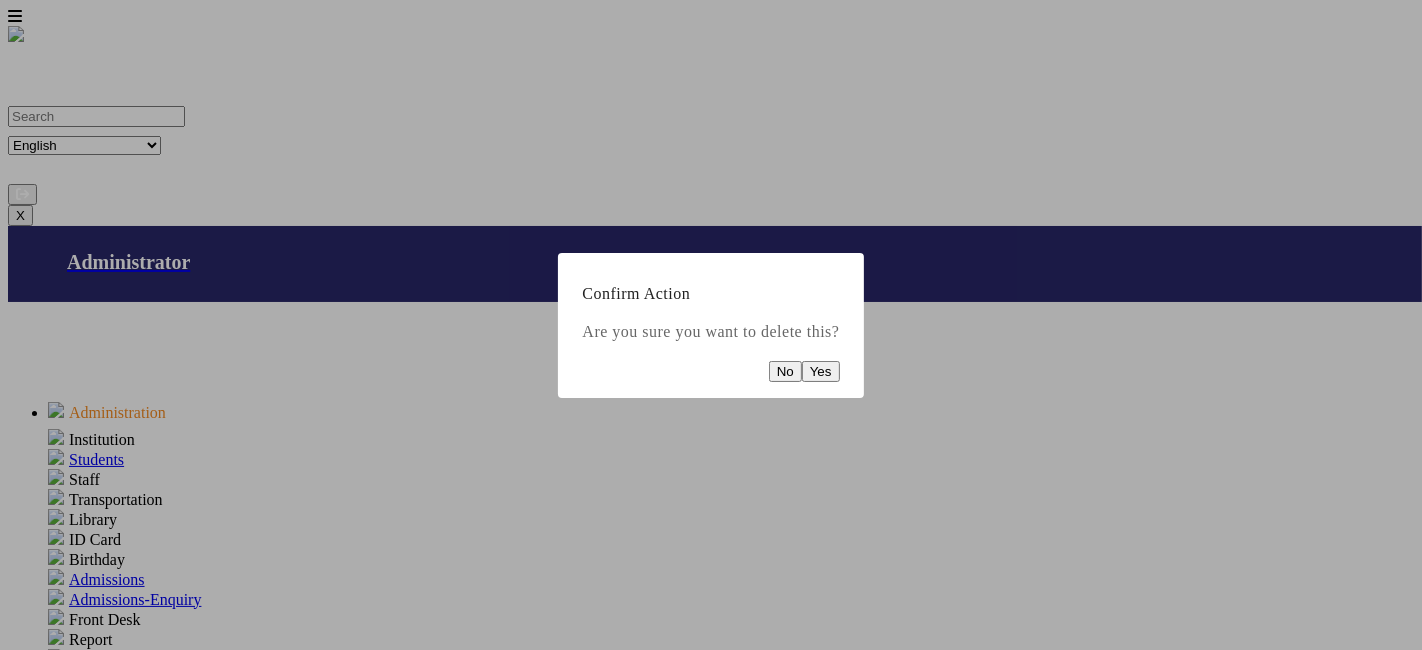 click on "Yes" at bounding box center (821, 371) 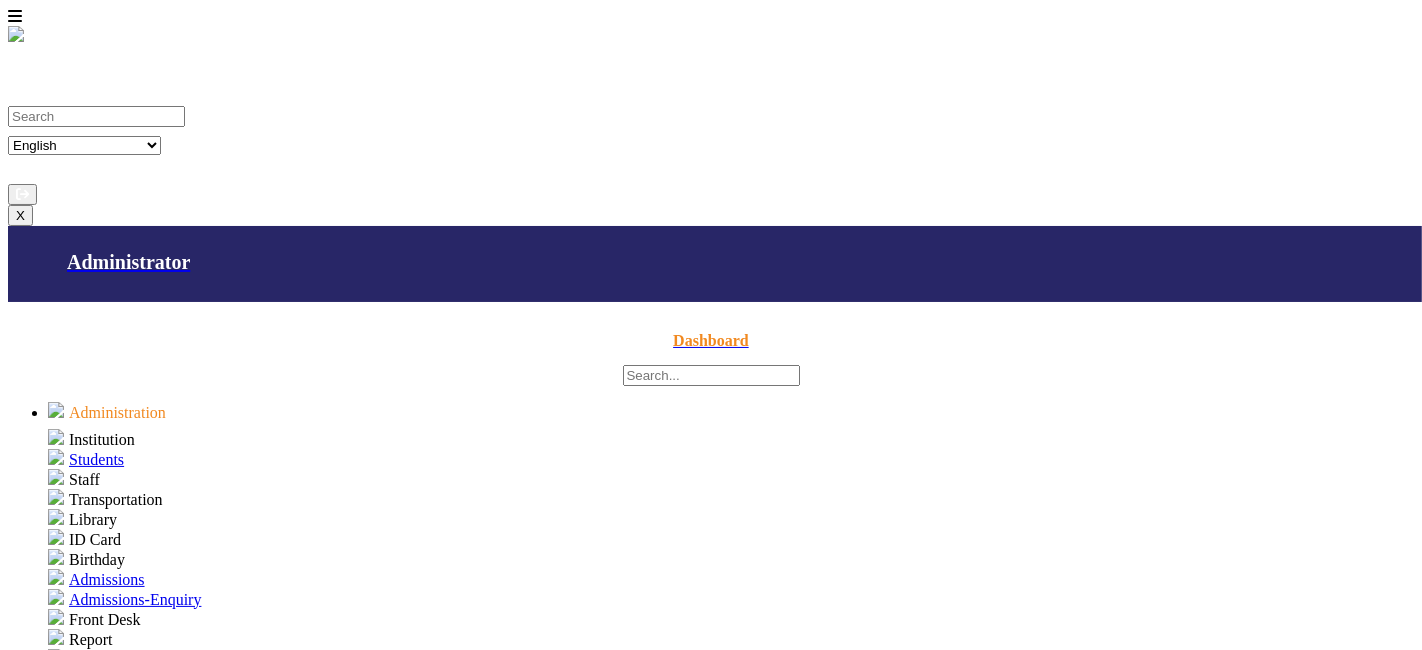 scroll, scrollTop: 667, scrollLeft: 0, axis: vertical 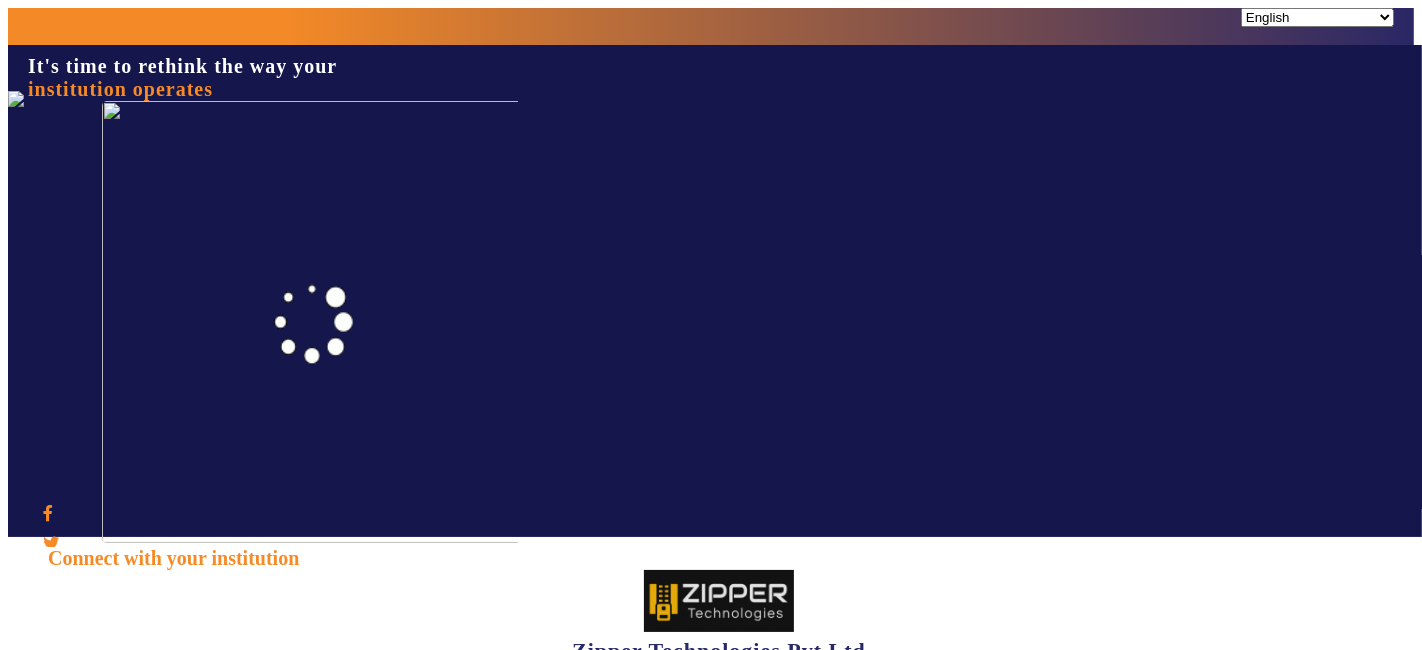 drag, startPoint x: 906, startPoint y: 306, endPoint x: 939, endPoint y: 395, distance: 94.92102 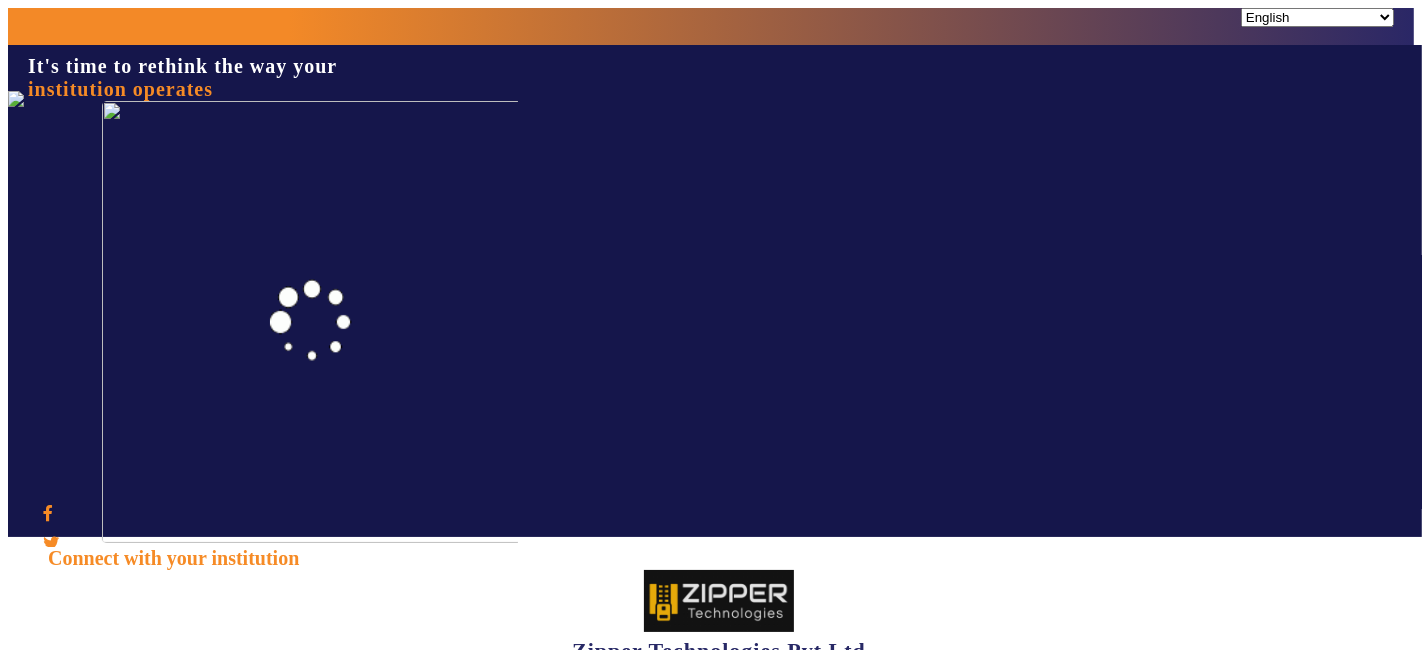 click on "I agree to the   Terms and Conditions  Forgot Password?  Sign In" at bounding box center (719, 826) 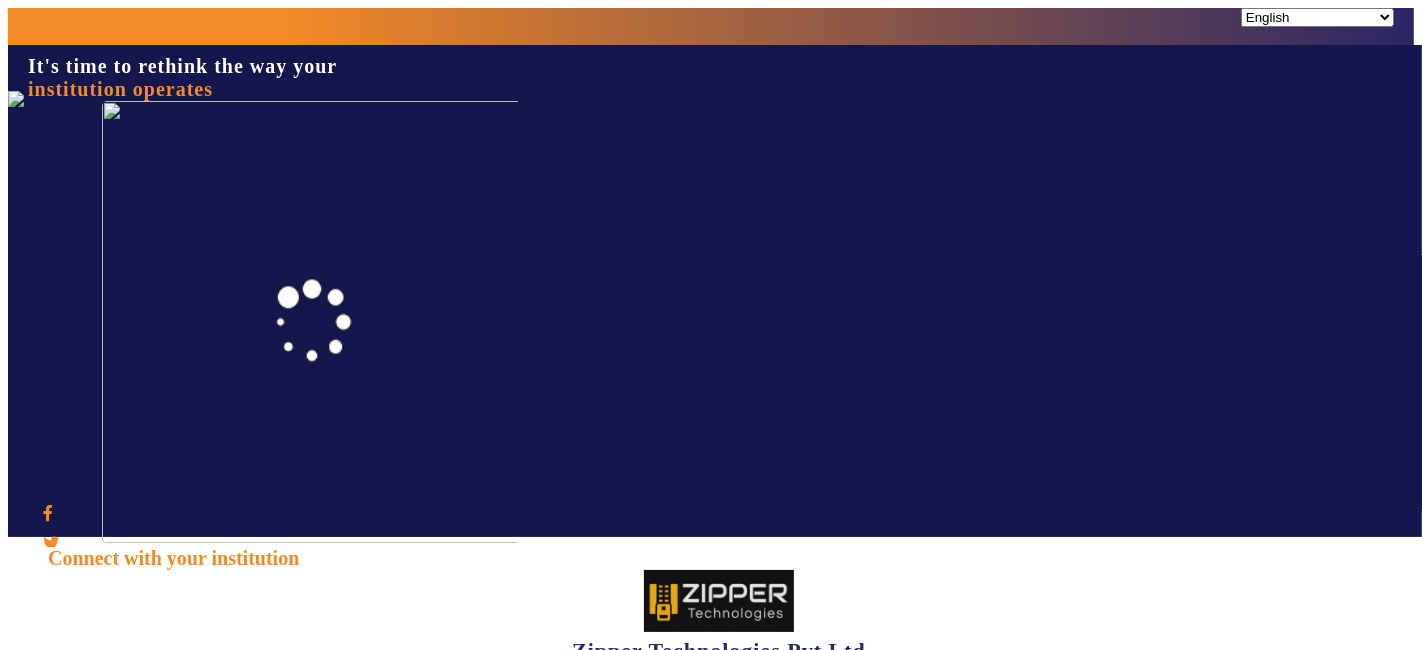 type on "1008790000" 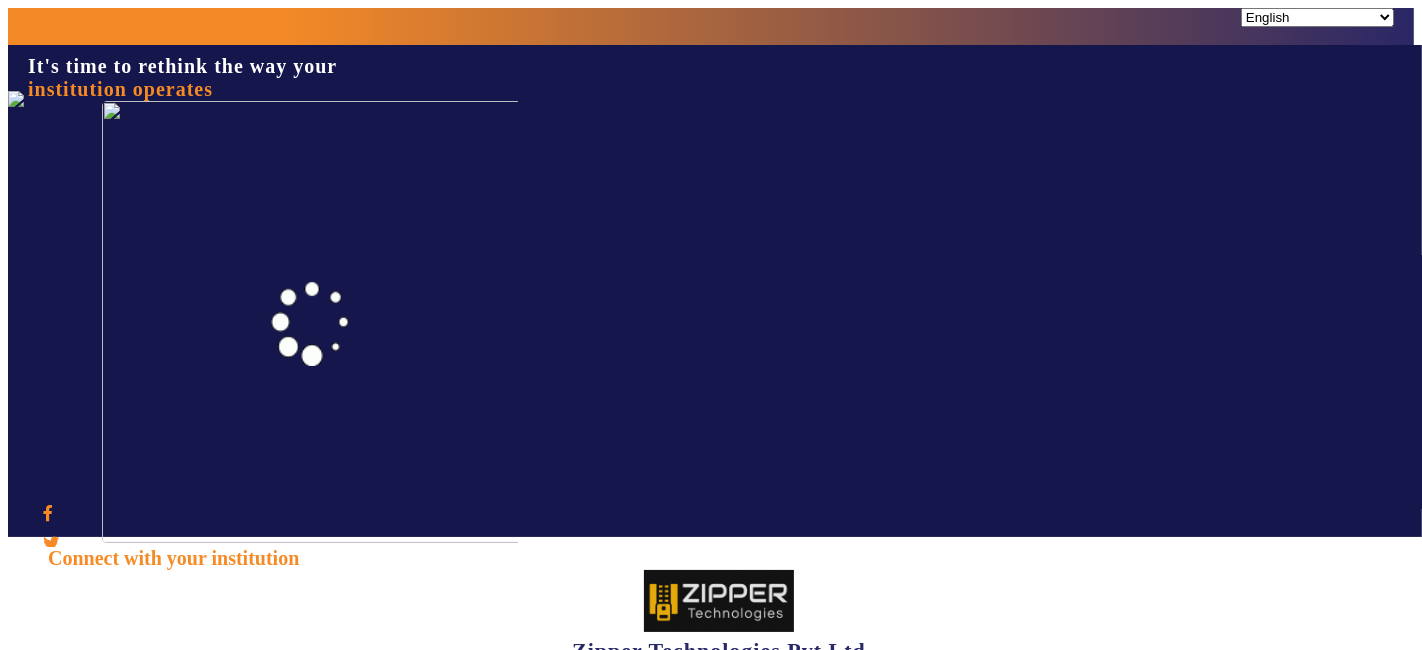 click on "Sign In" at bounding box center [119, 904] 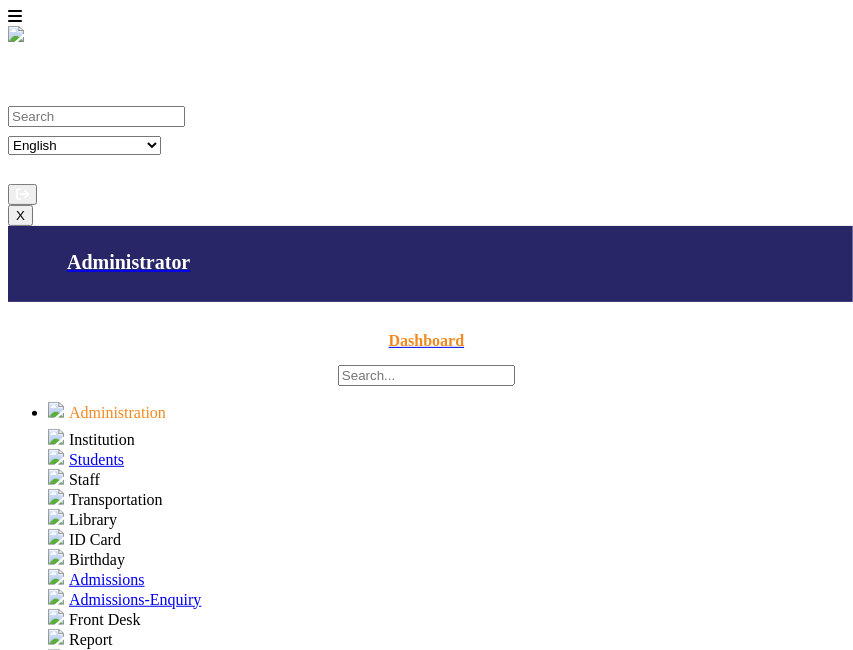 scroll, scrollTop: 677, scrollLeft: 0, axis: vertical 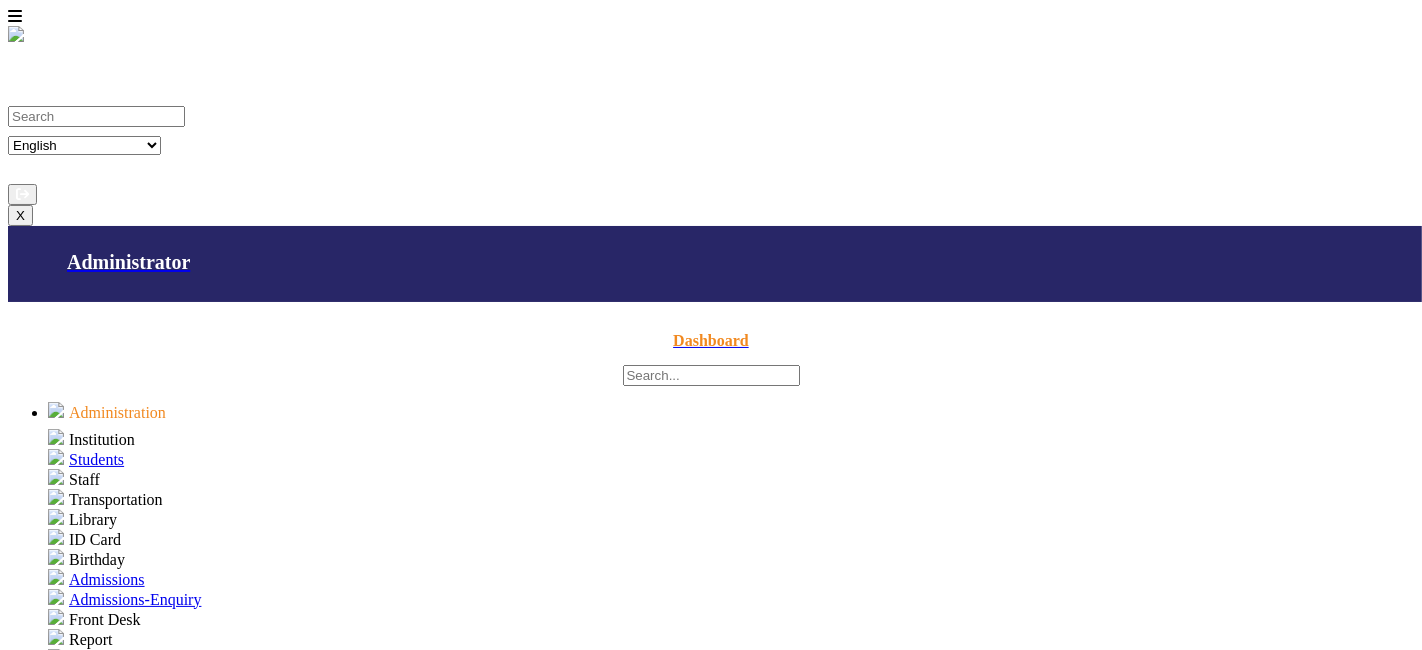 click on "Inactive" at bounding box center [529, 2039] 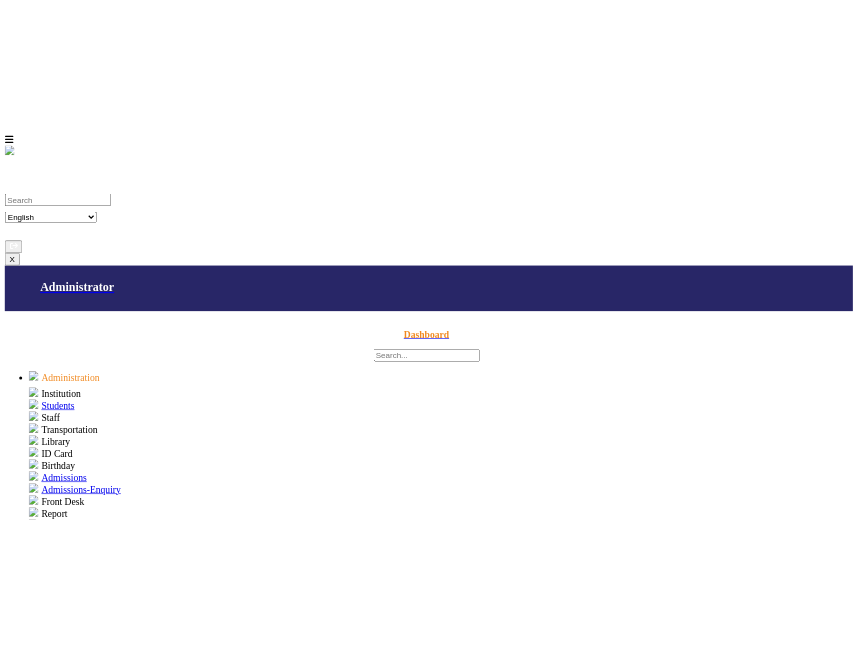 scroll, scrollTop: 667, scrollLeft: 0, axis: vertical 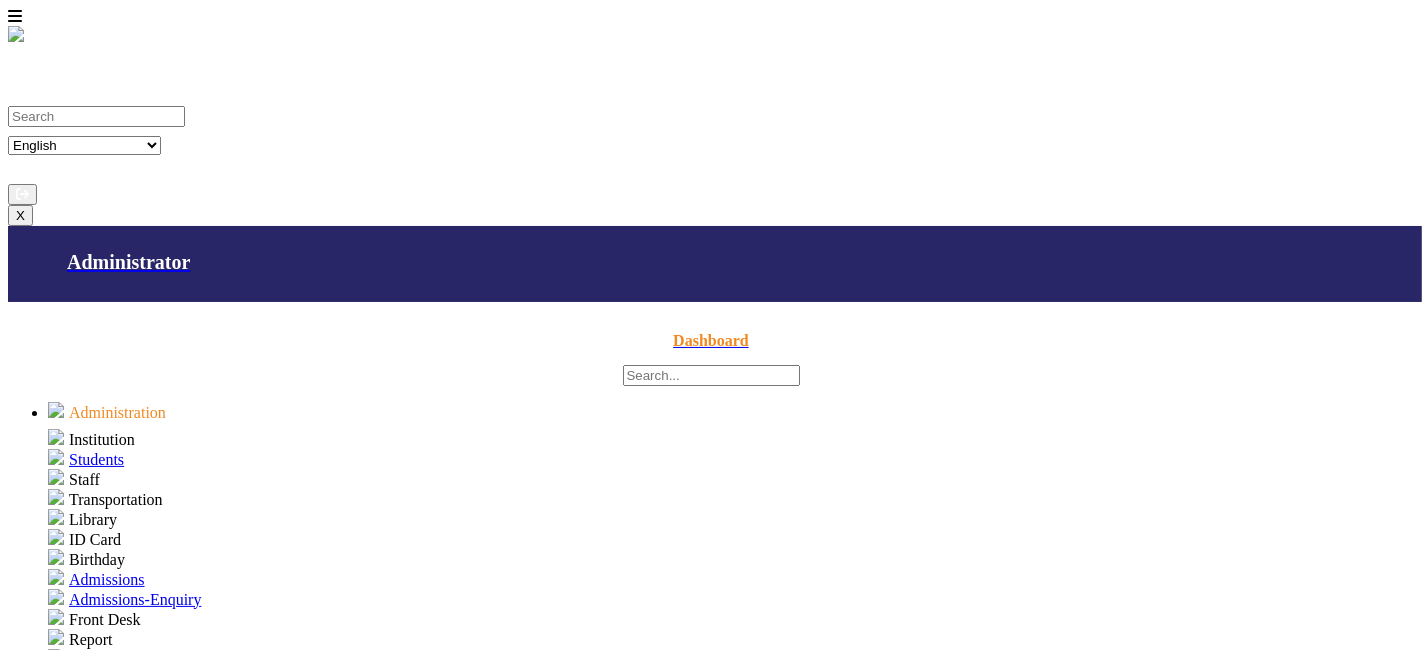 click on "LEFT" at bounding box center (561, 2244) 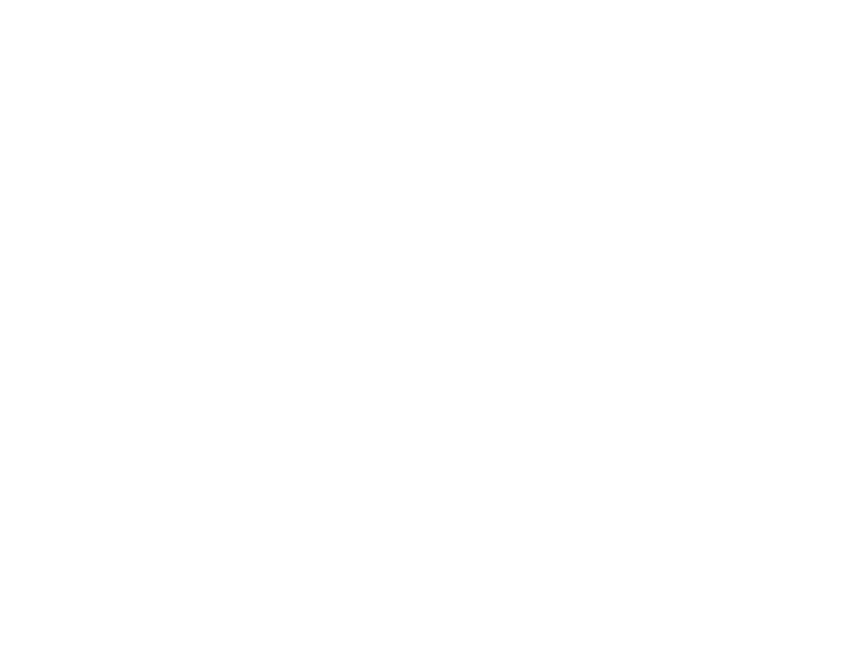 scroll, scrollTop: 0, scrollLeft: 0, axis: both 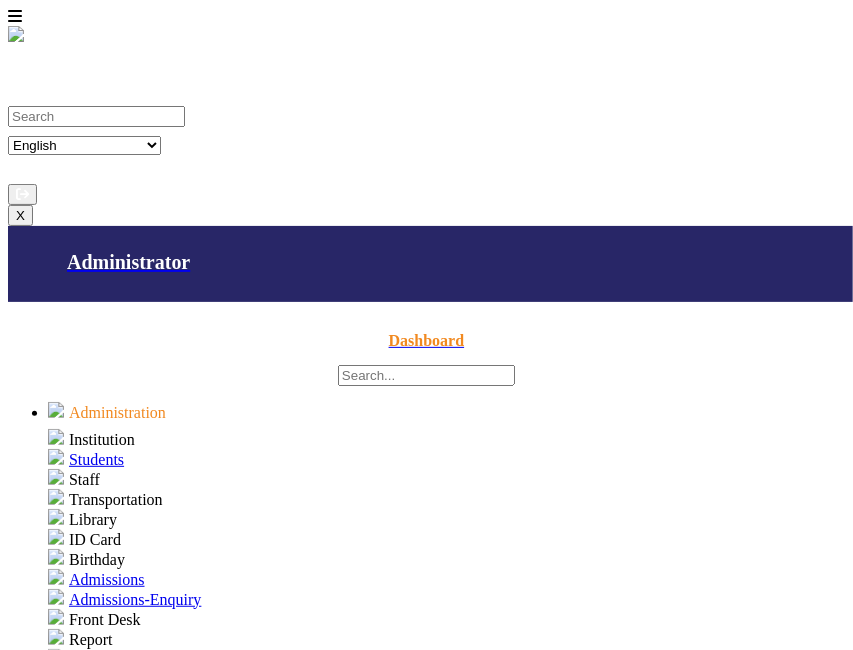 click at bounding box center (16, 34) 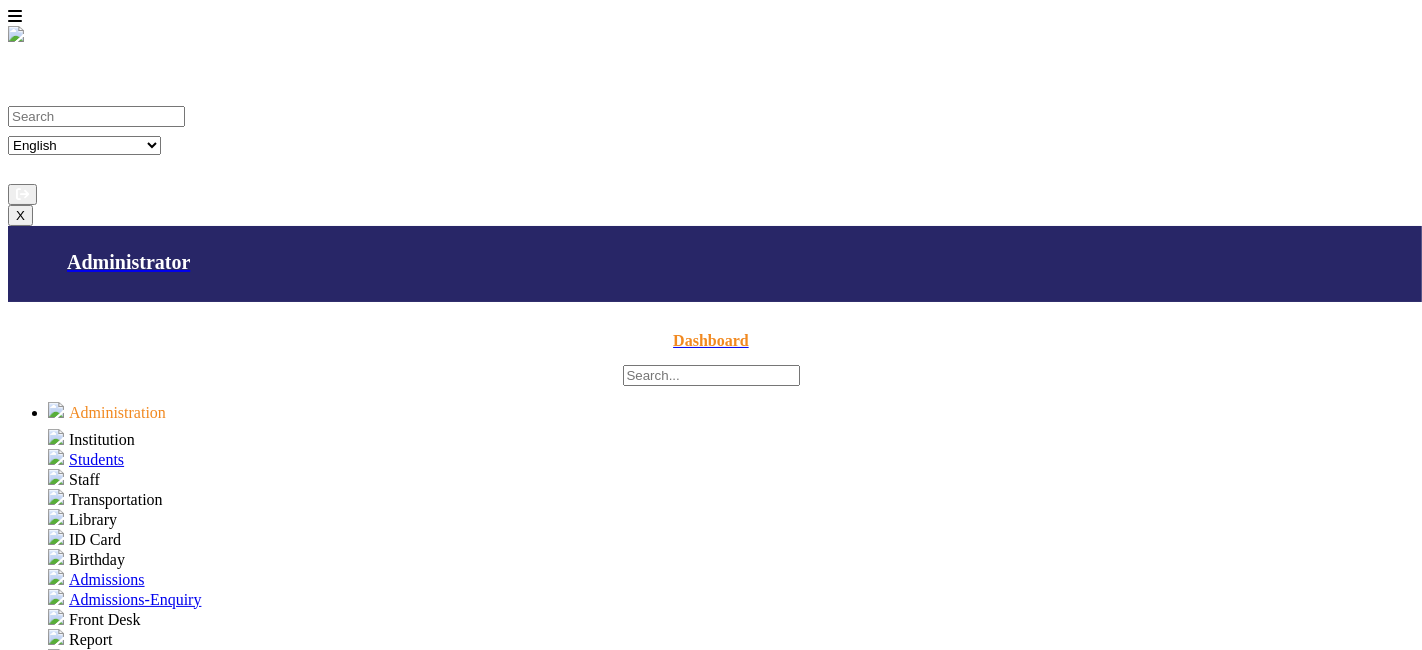 scroll, scrollTop: 668, scrollLeft: 0, axis: vertical 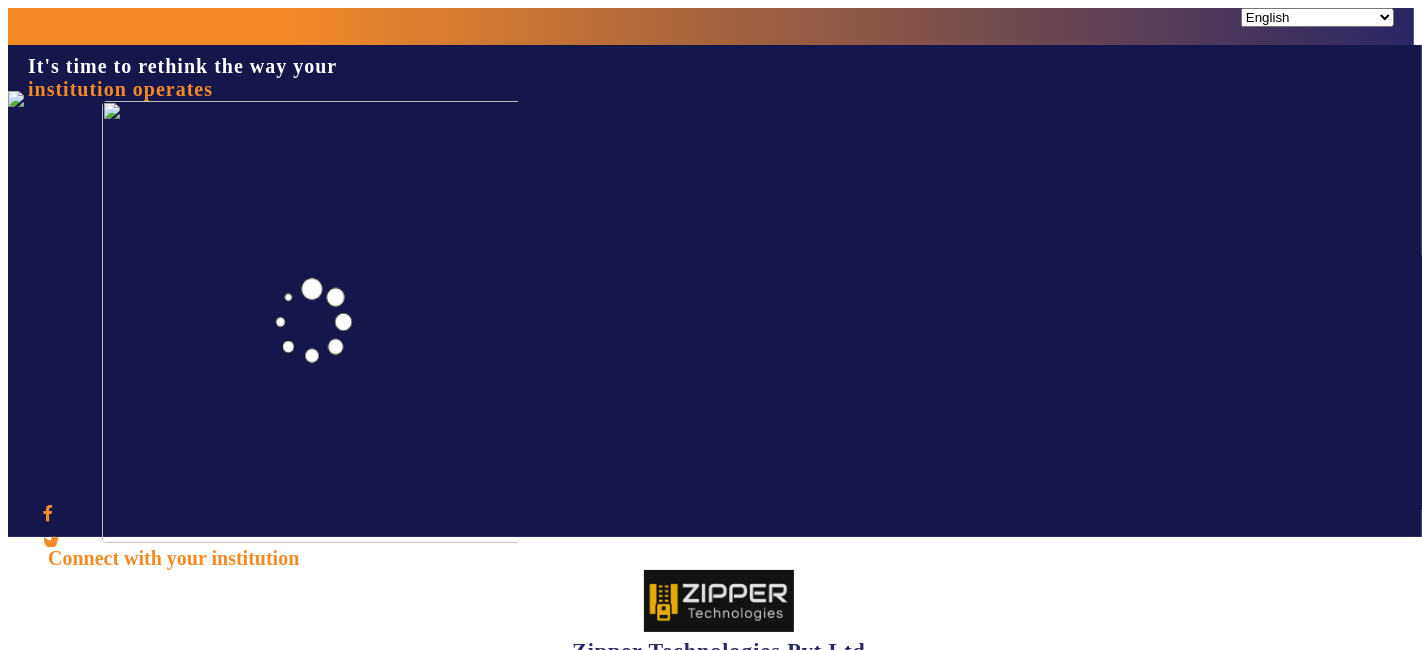 click at bounding box center (136, 761) 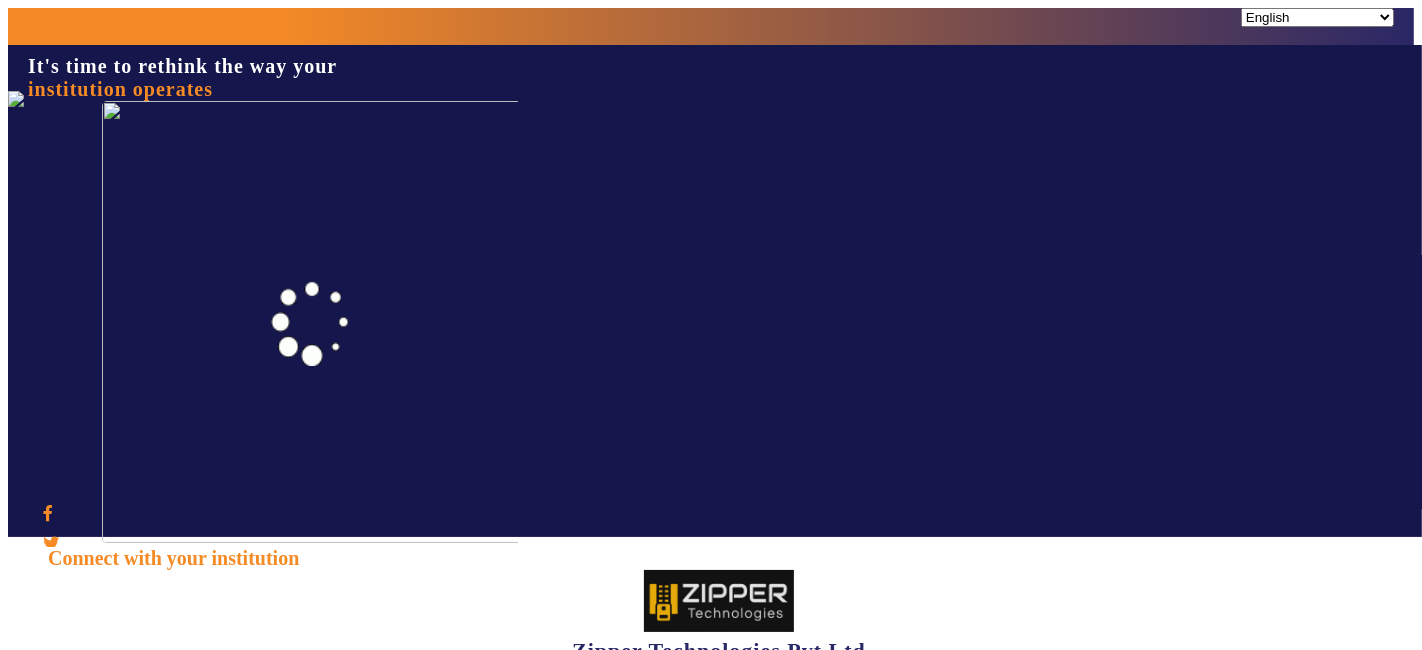 click on "Sign In" at bounding box center (119, 904) 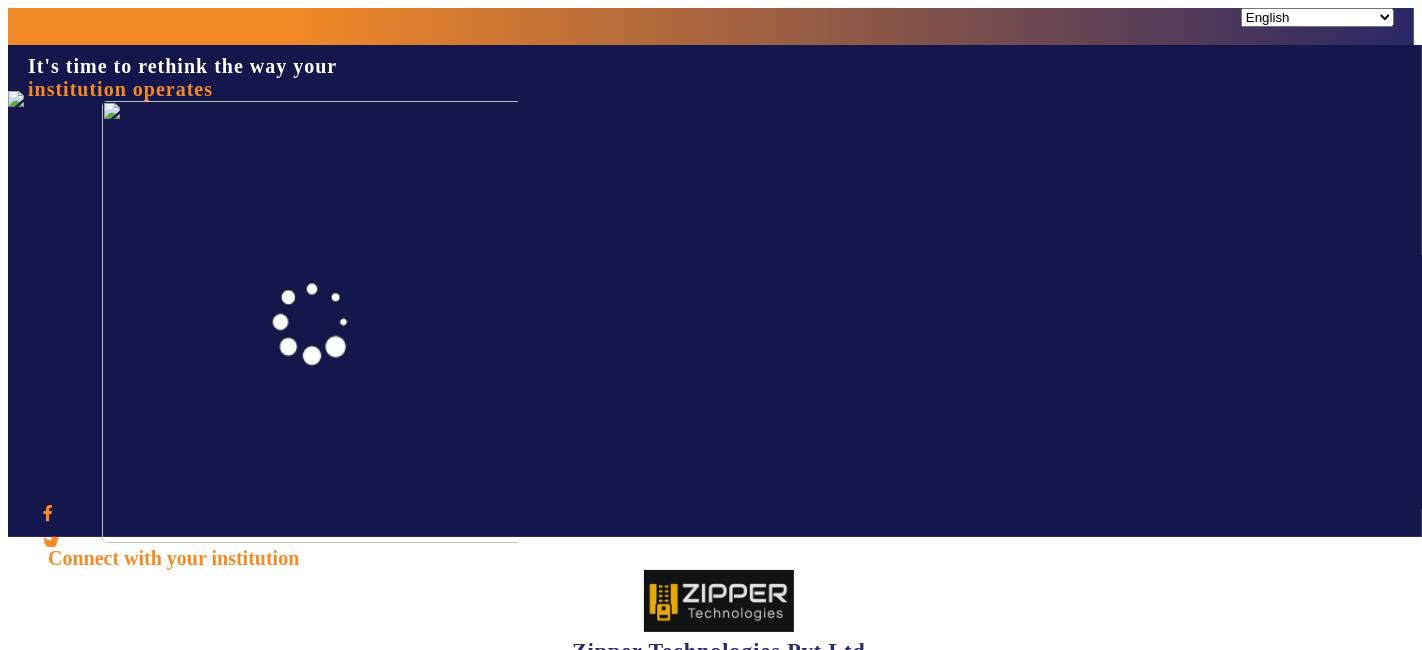 type on "1008790000" 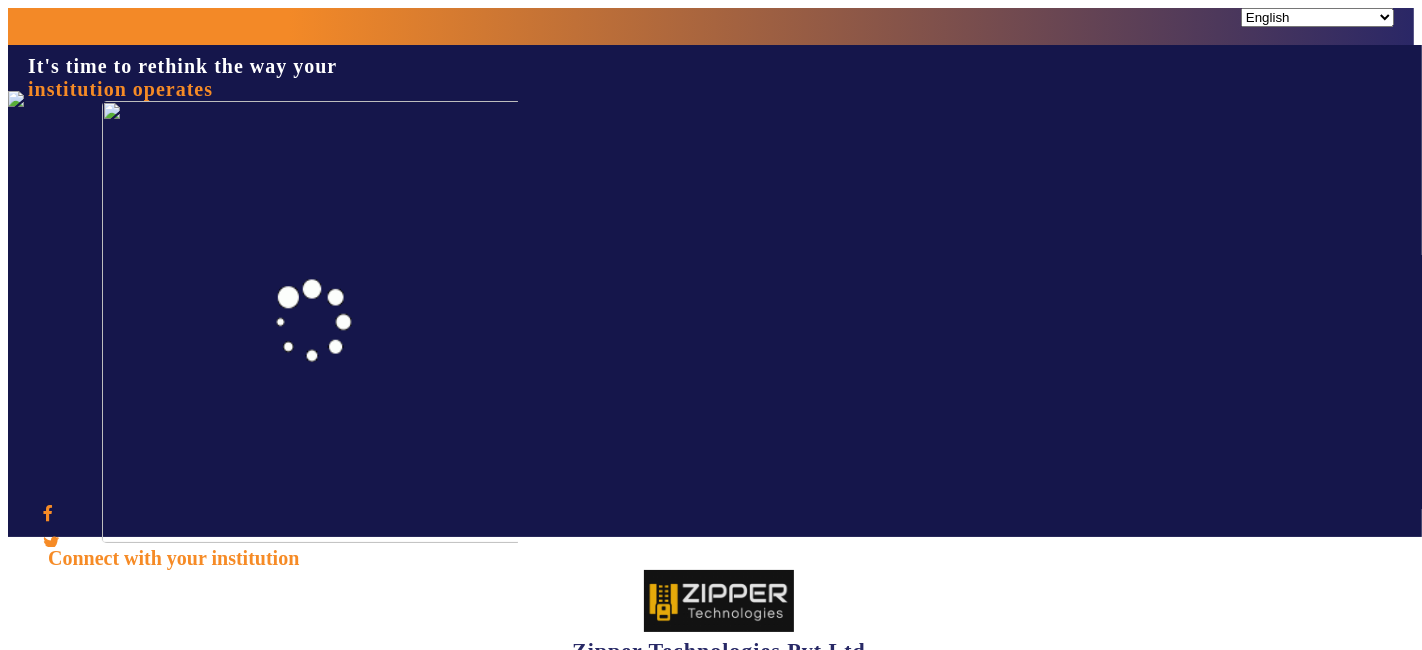 click on "Sign In" at bounding box center [119, 904] 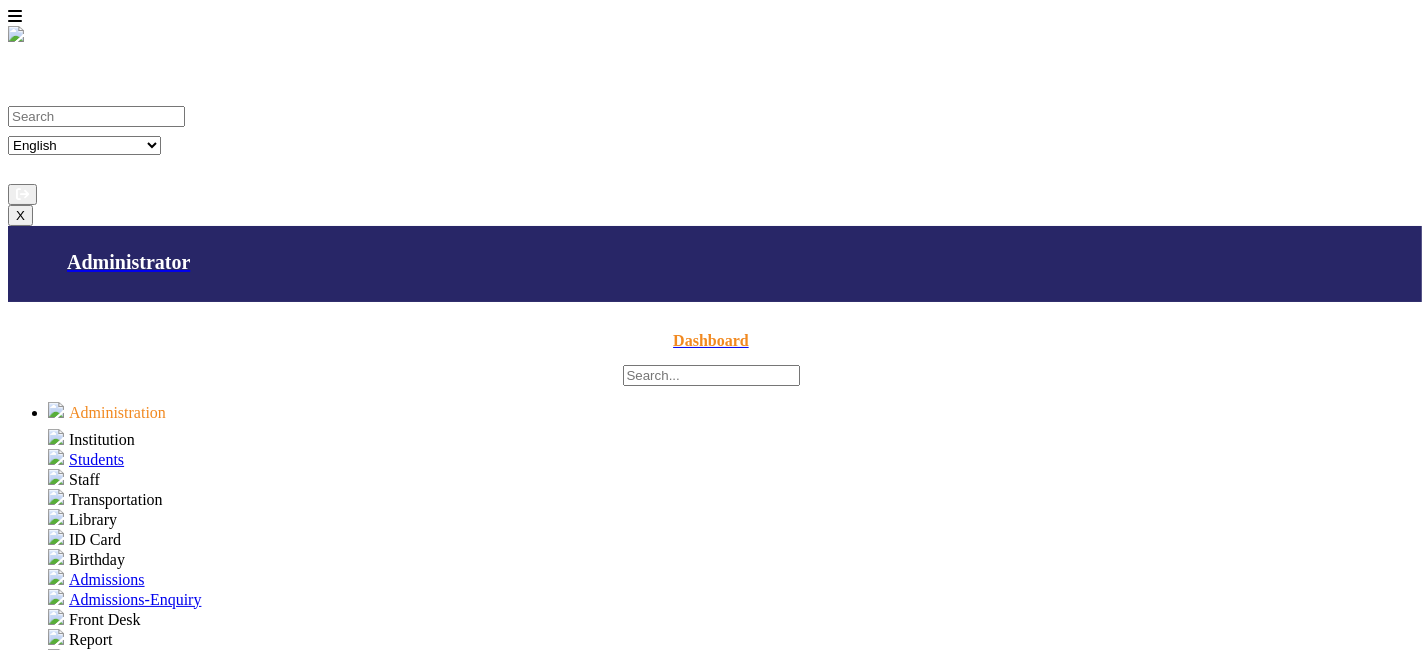 scroll, scrollTop: 667, scrollLeft: 0, axis: vertical 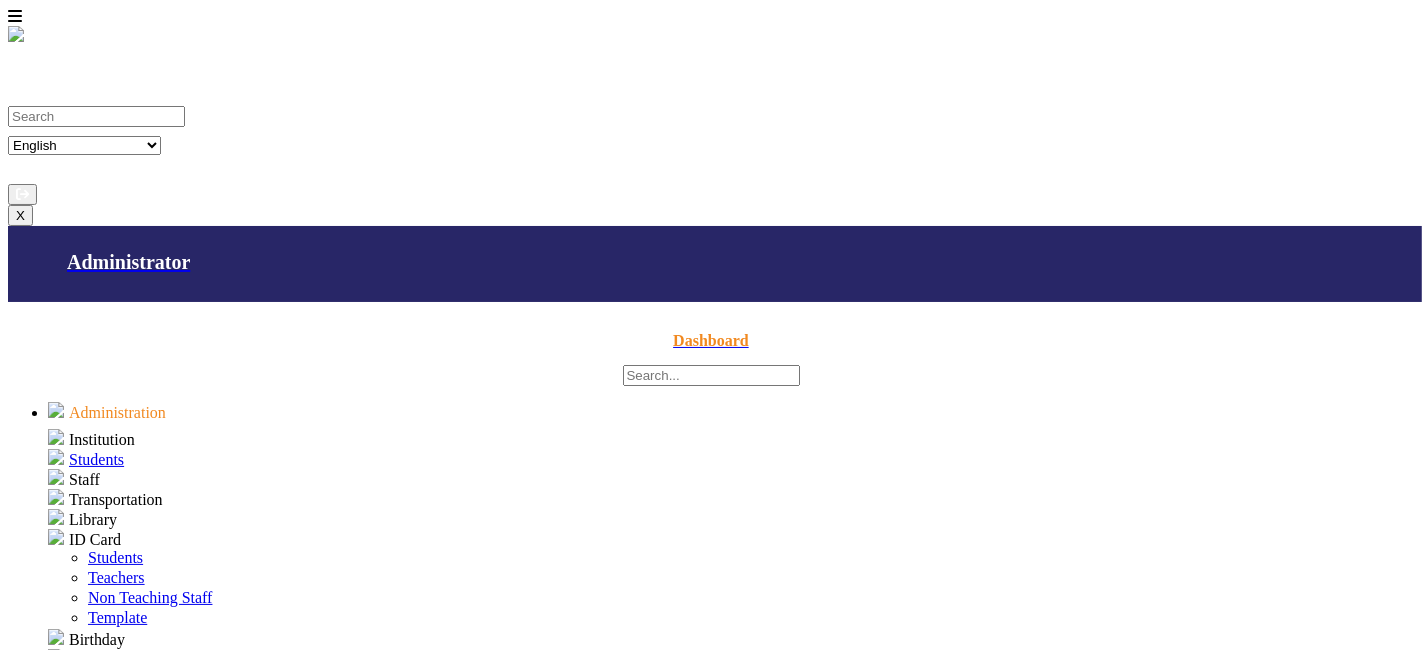 click on "Students" at bounding box center (115, 557) 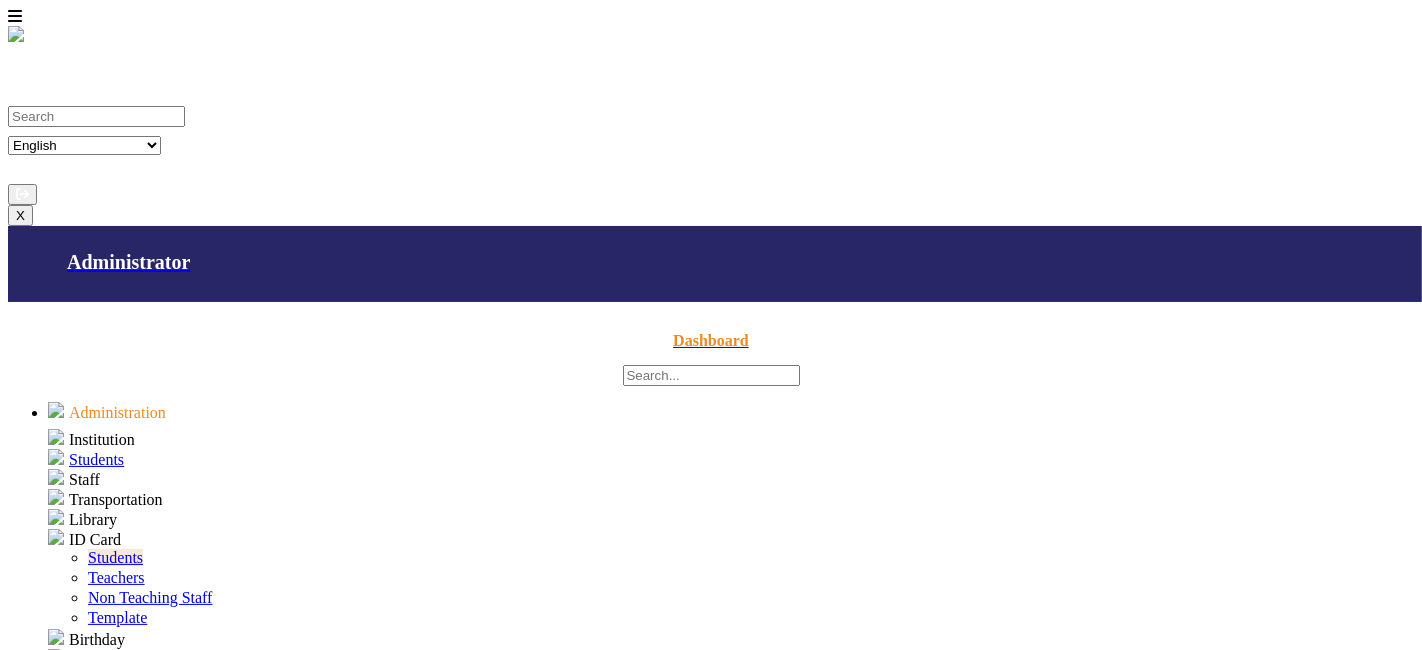 scroll, scrollTop: 0, scrollLeft: 0, axis: both 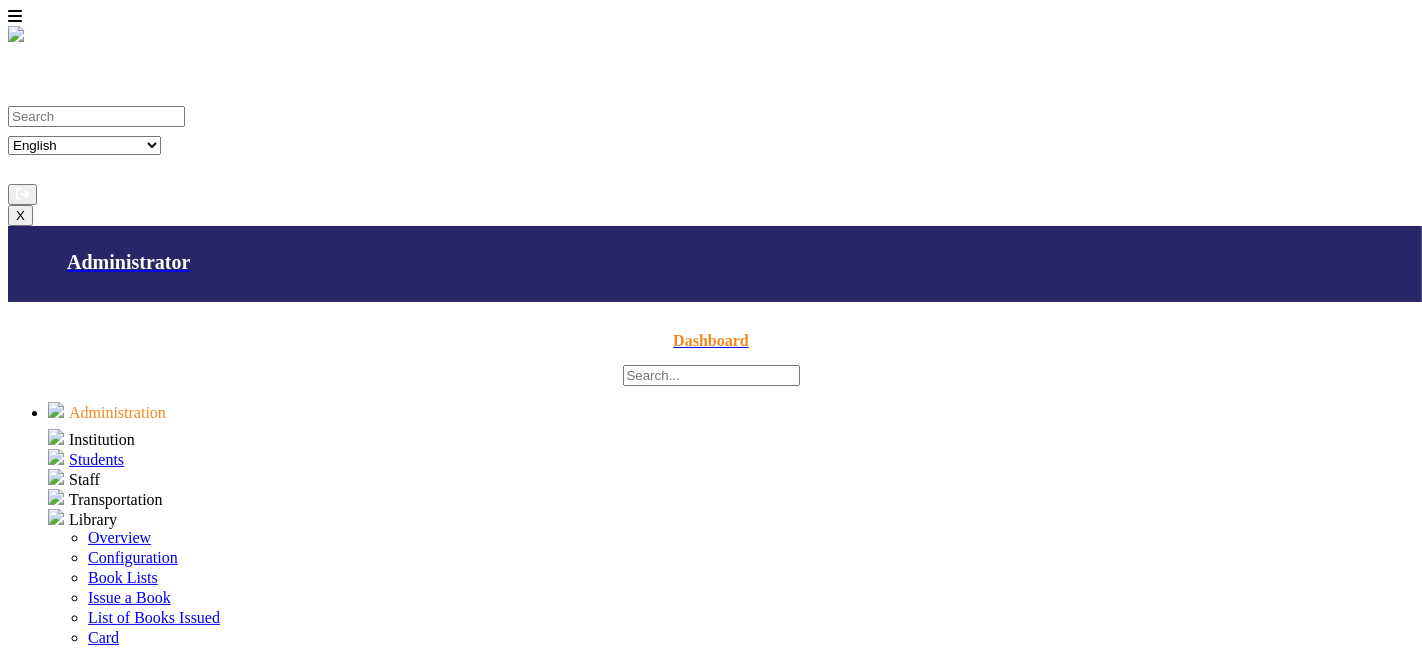 click on "Book Lists" at bounding box center (123, 577) 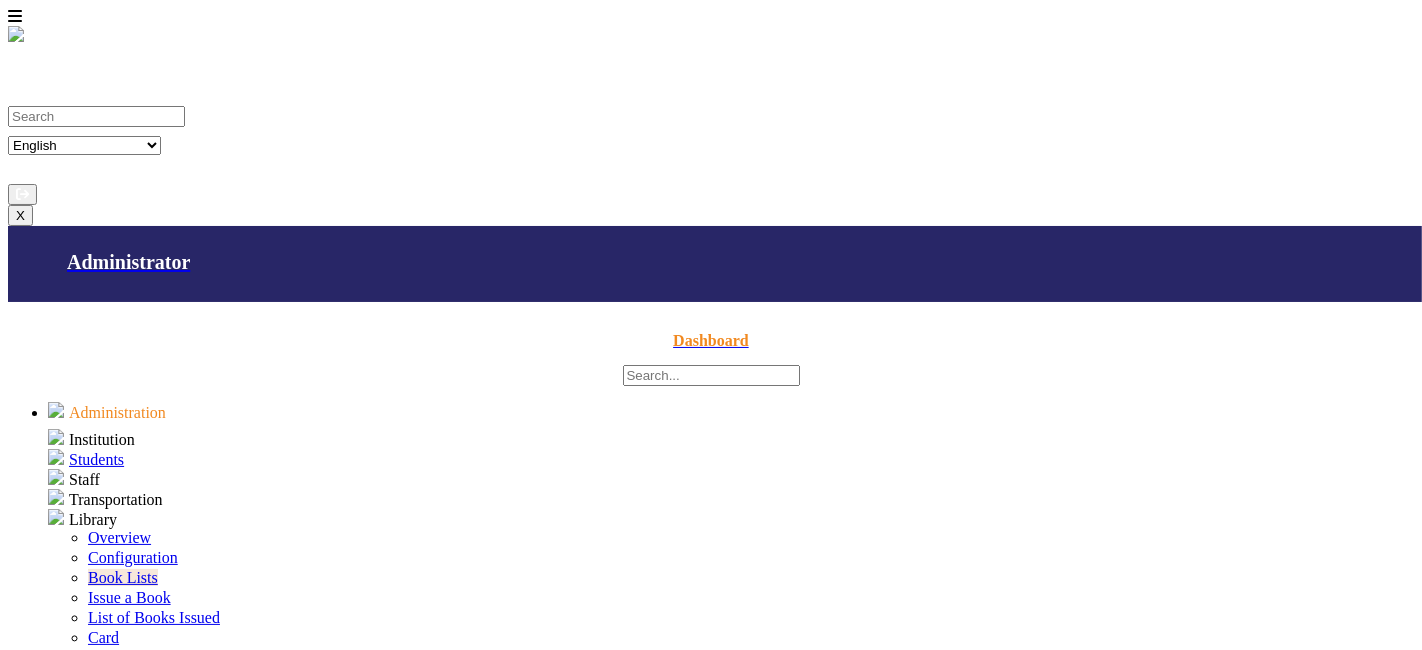 scroll, scrollTop: 0, scrollLeft: 0, axis: both 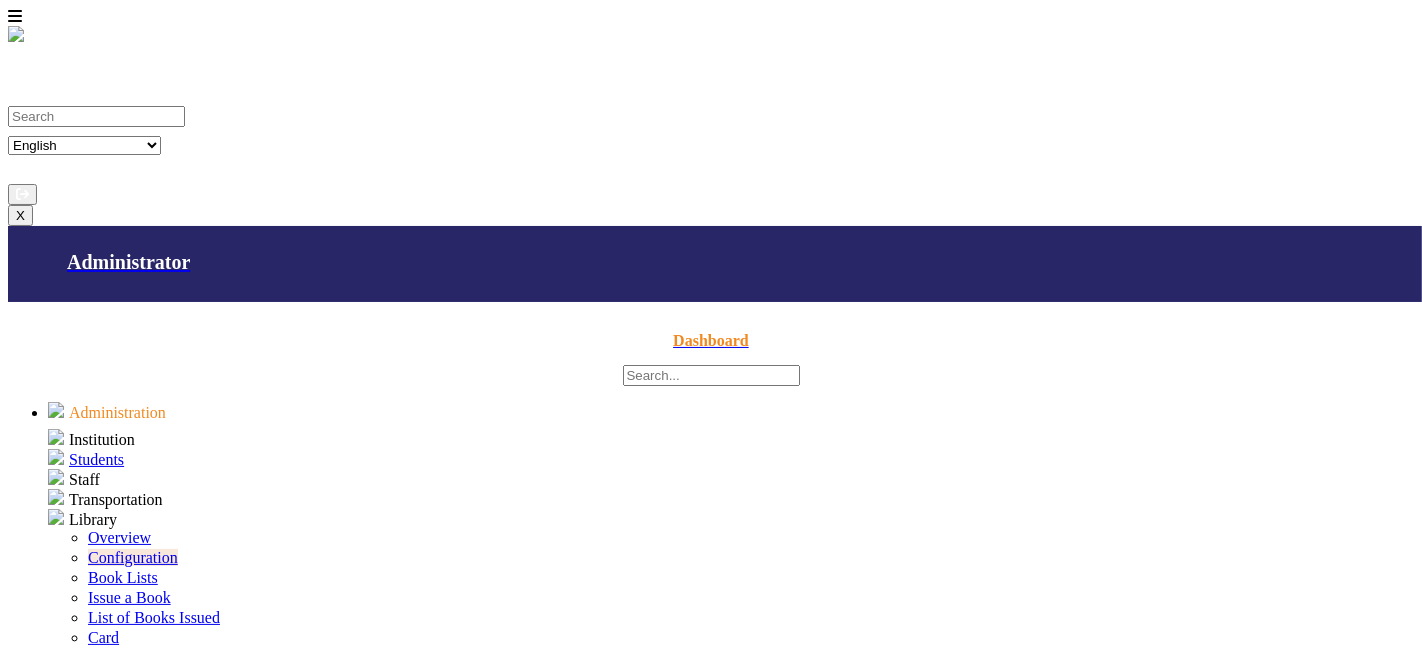 click on "Issue a Book" at bounding box center (129, 597) 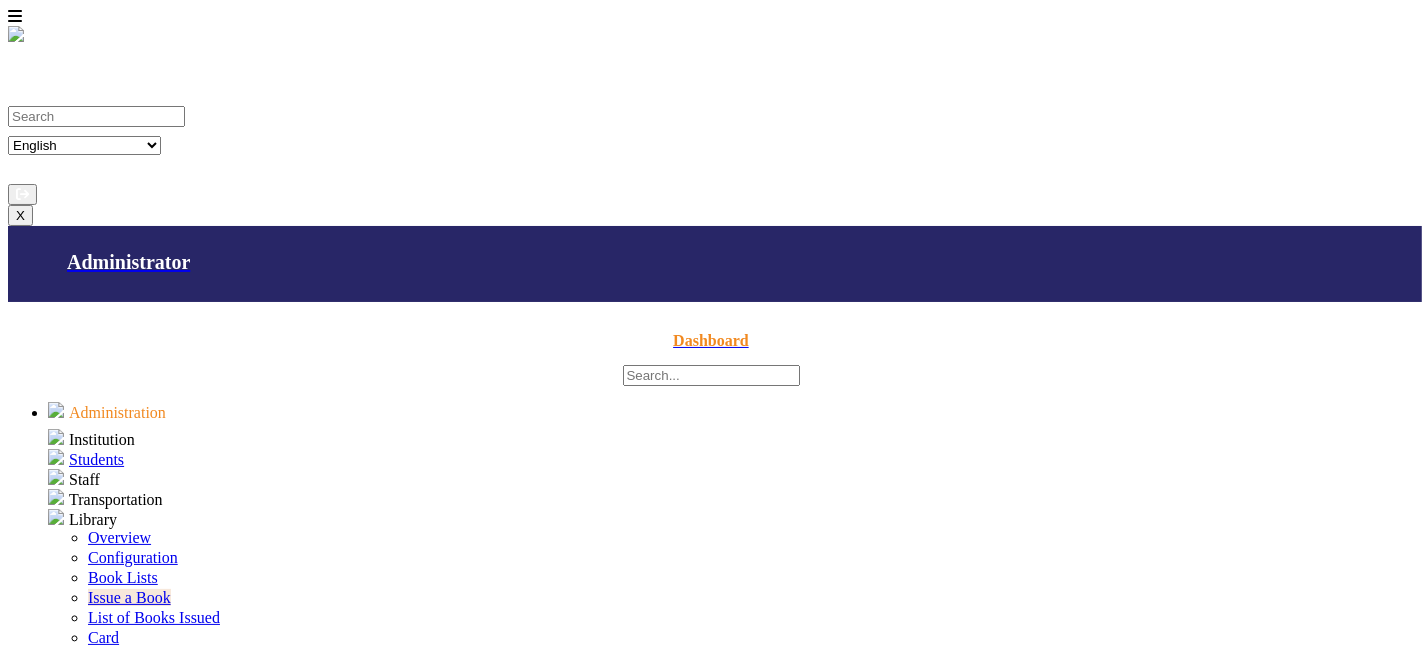 click on "Enter Card Number" at bounding box center [130, 1621] 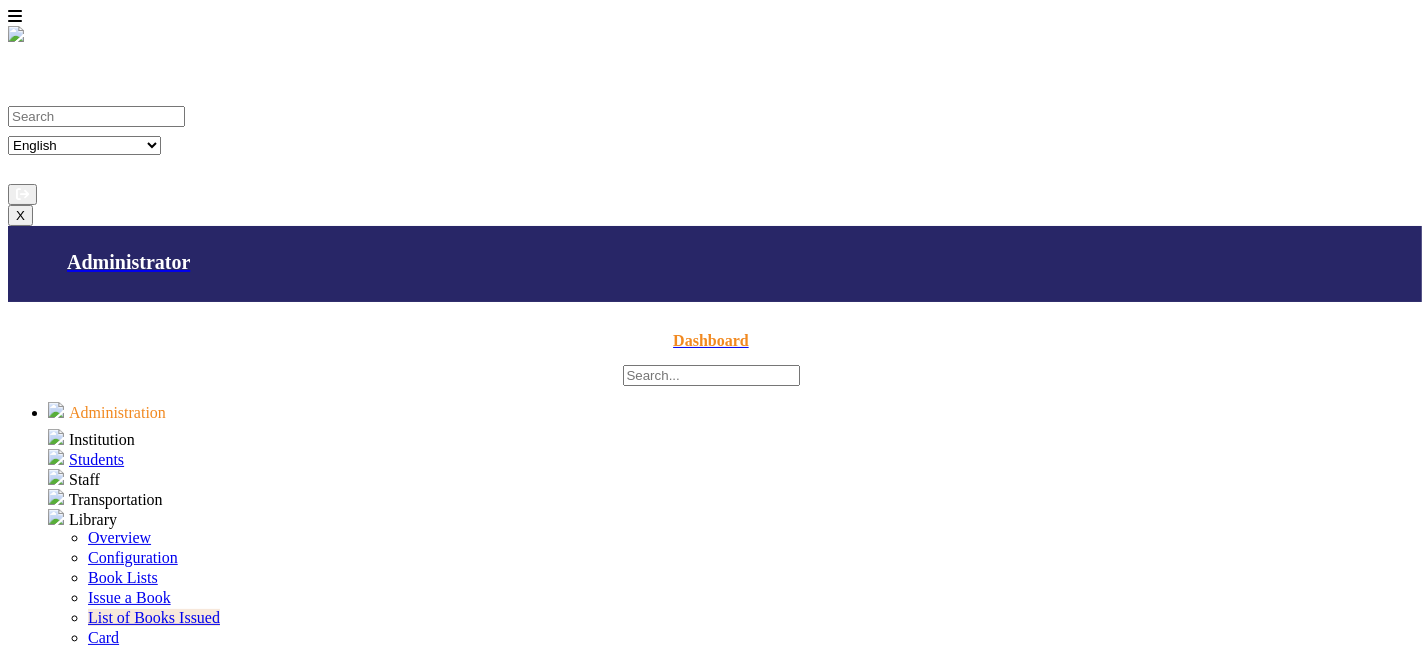 scroll, scrollTop: 316, scrollLeft: 0, axis: vertical 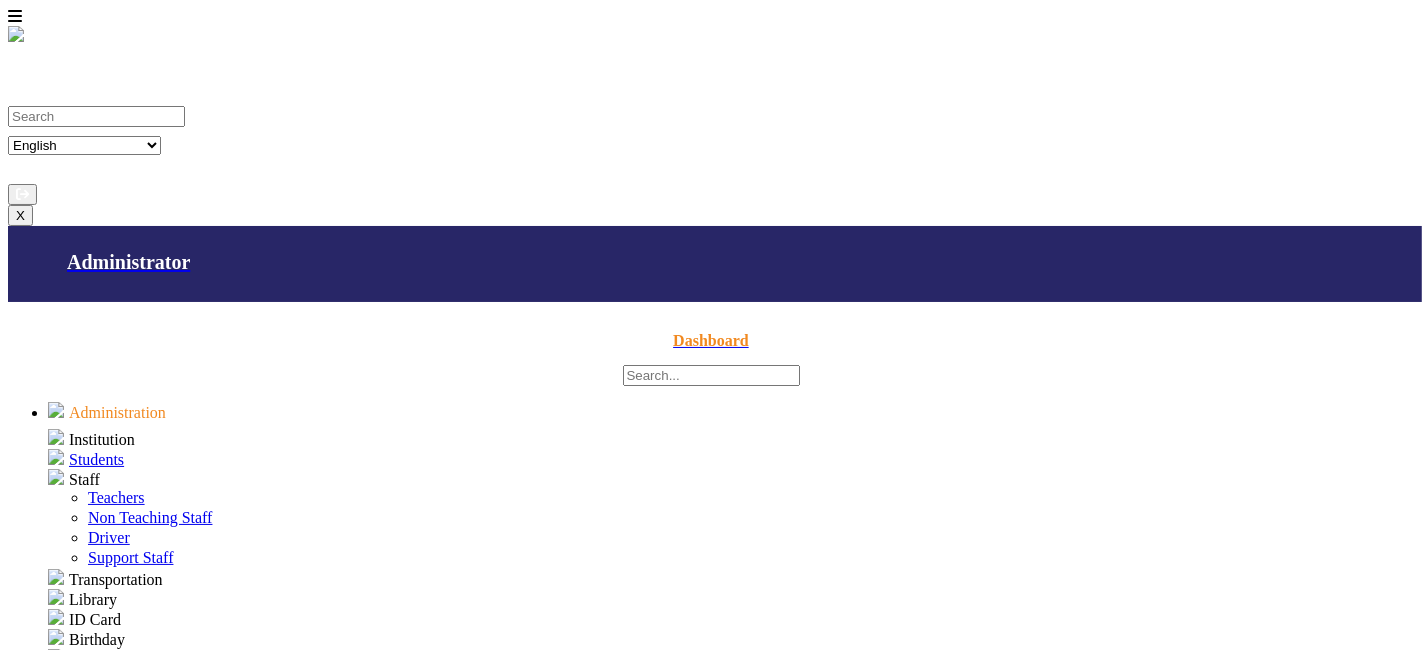 click on "Teachers" at bounding box center [116, 497] 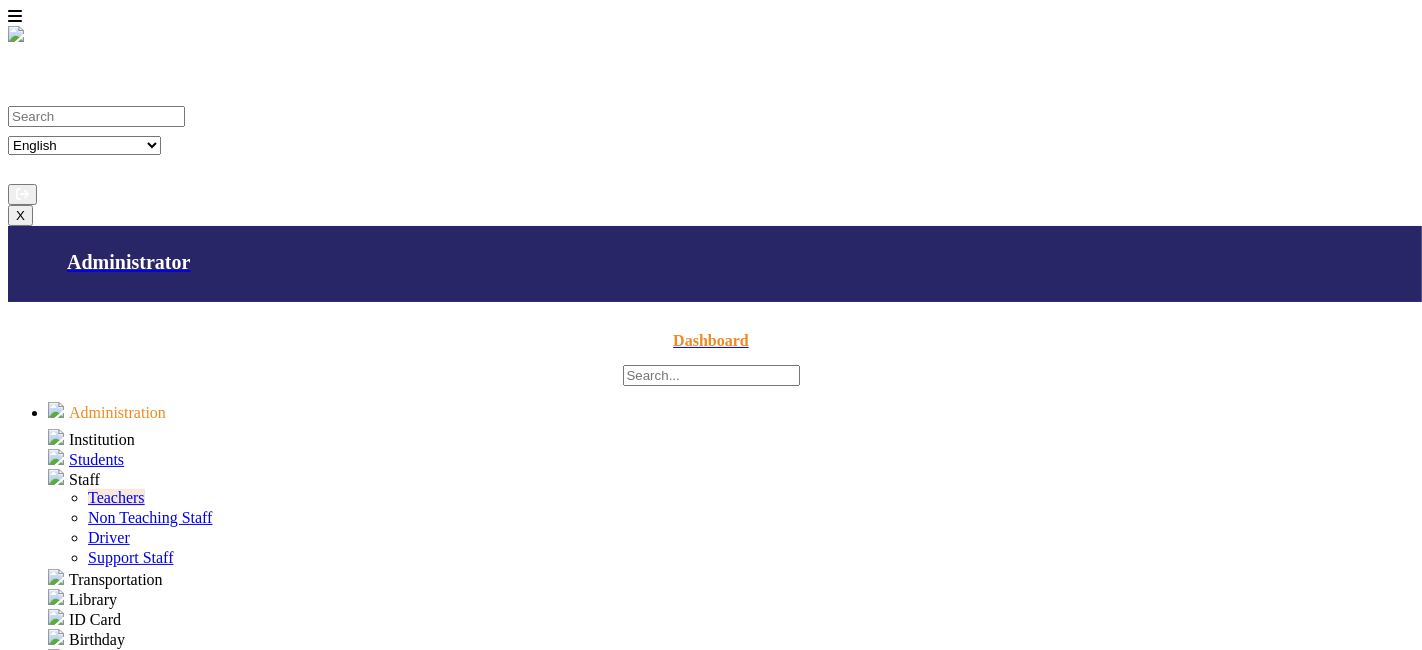 scroll, scrollTop: 0, scrollLeft: 0, axis: both 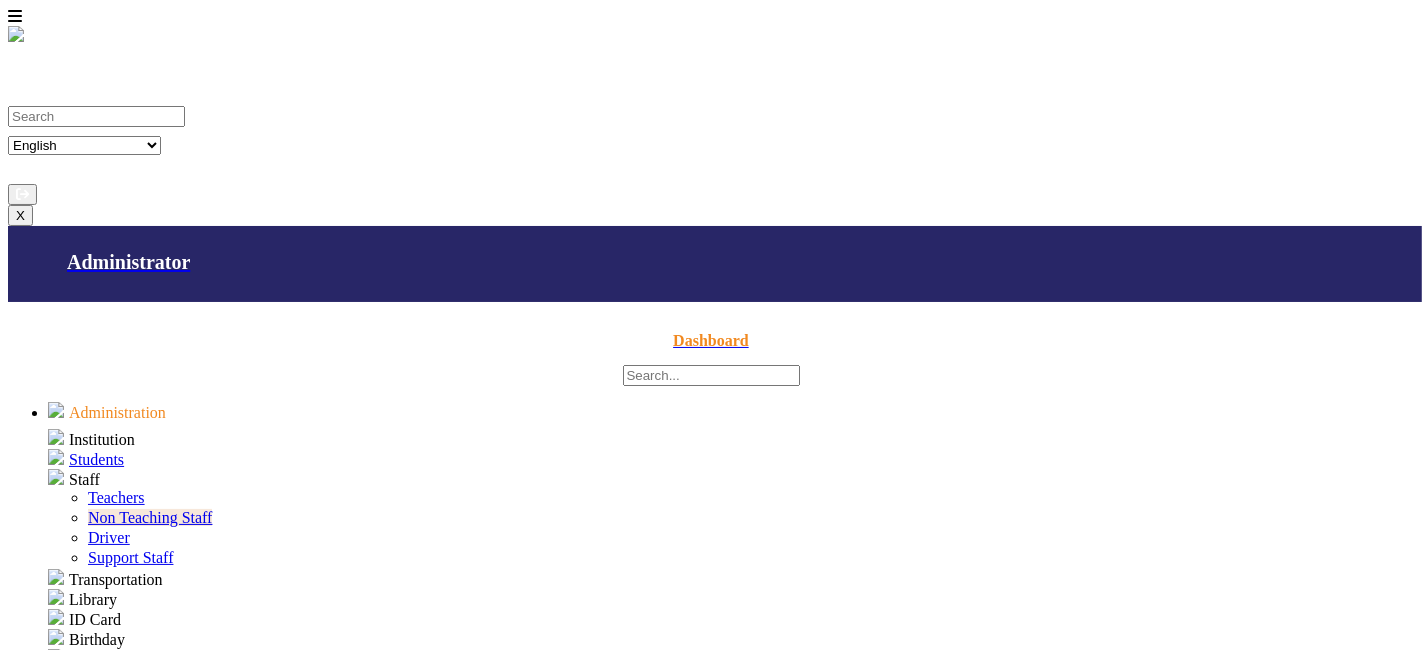 click on "Teachers" at bounding box center (116, 497) 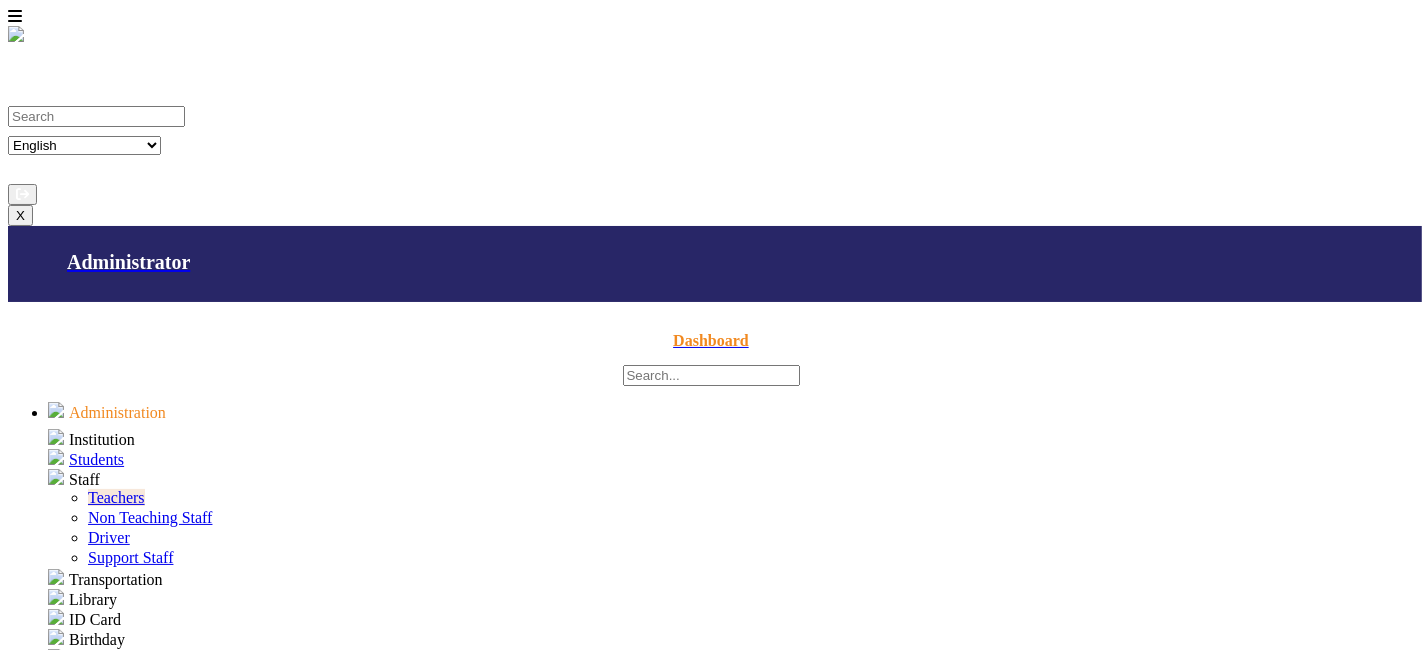 click on "Driver" at bounding box center [109, 537] 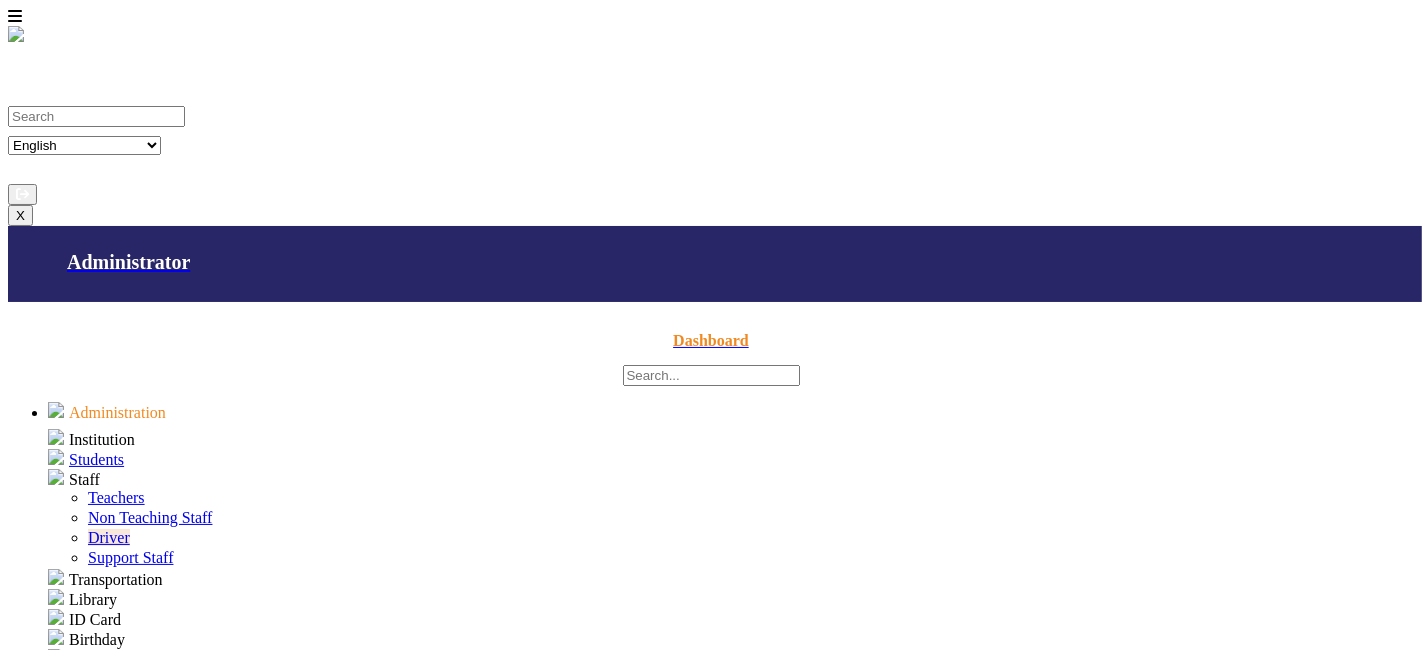 click on "Support Staff" at bounding box center (130, 557) 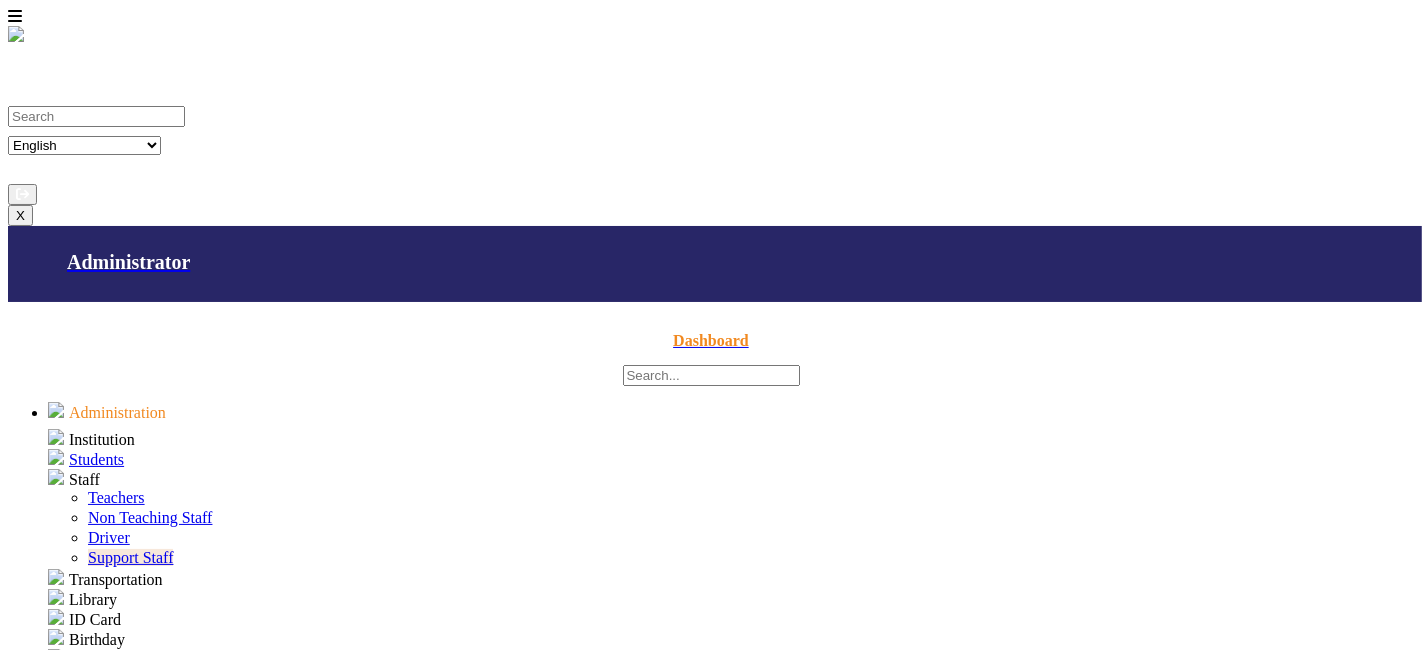 click on "Teachers" at bounding box center [116, 497] 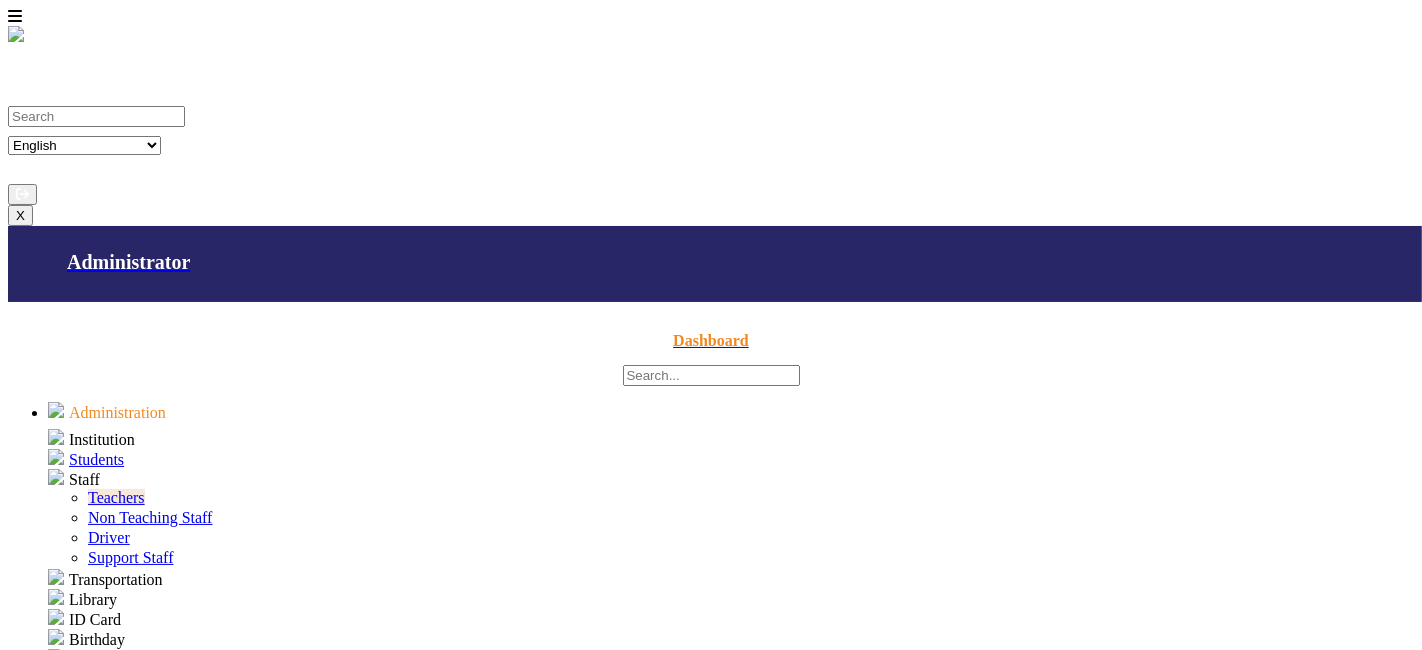 scroll, scrollTop: 593, scrollLeft: 0, axis: vertical 